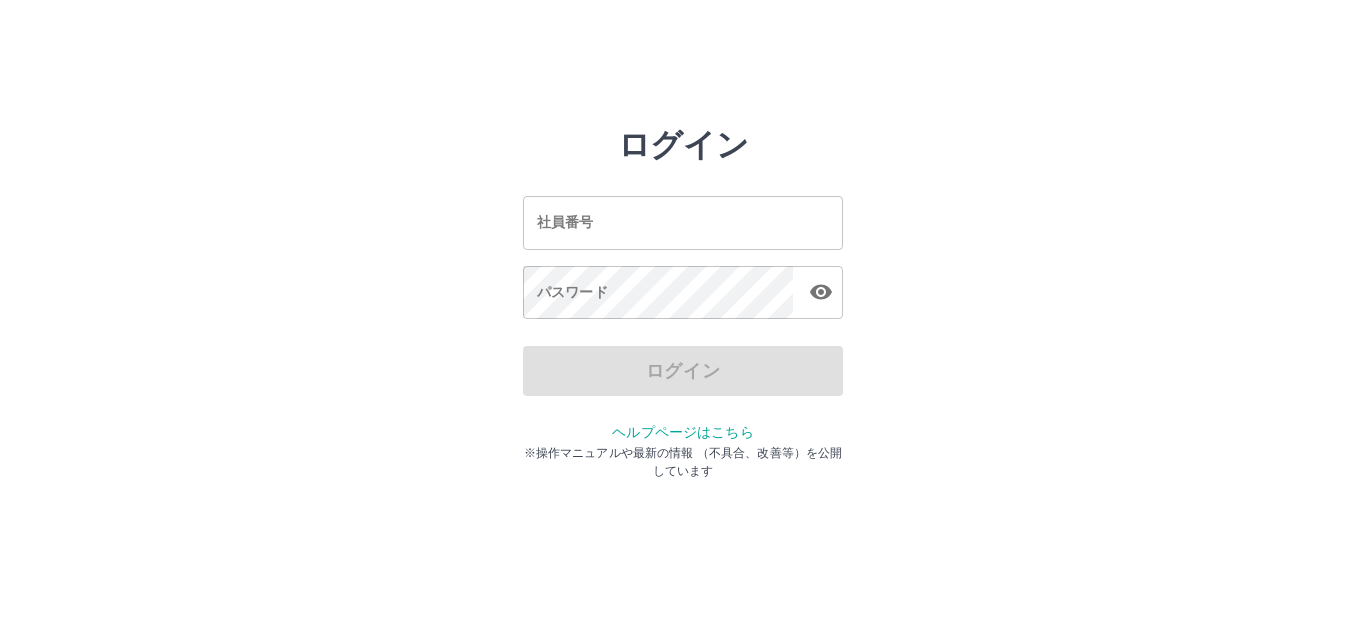 scroll, scrollTop: 0, scrollLeft: 0, axis: both 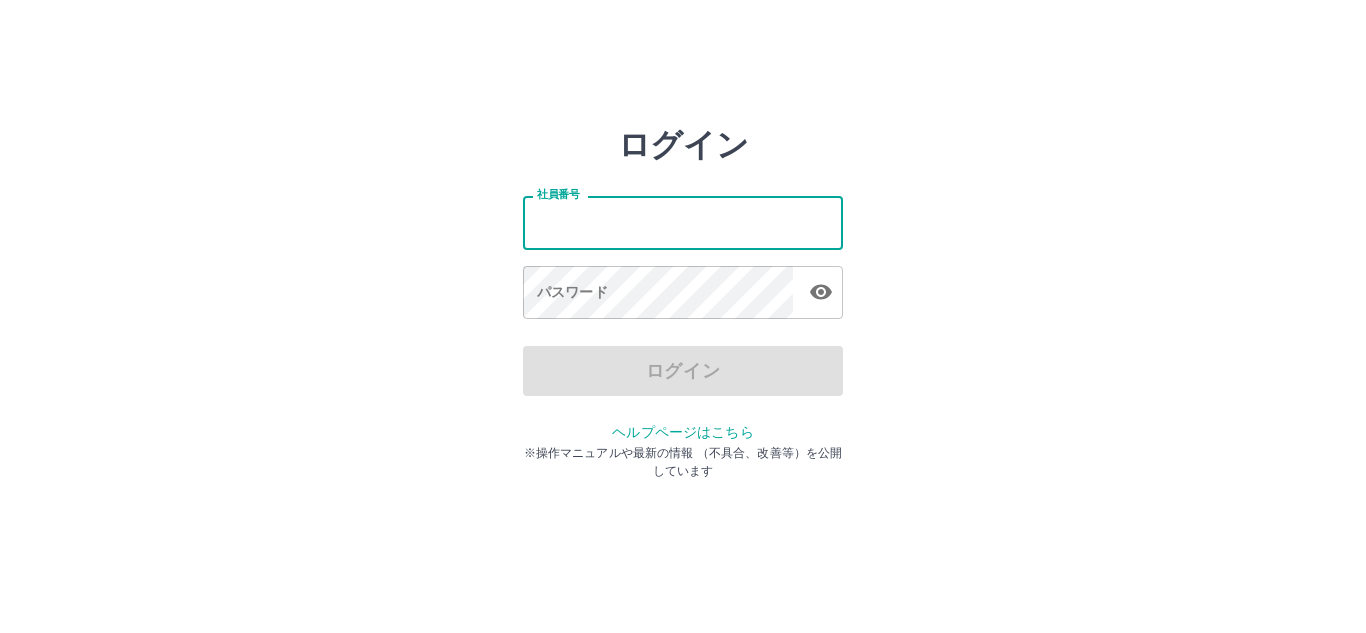 type on "*******" 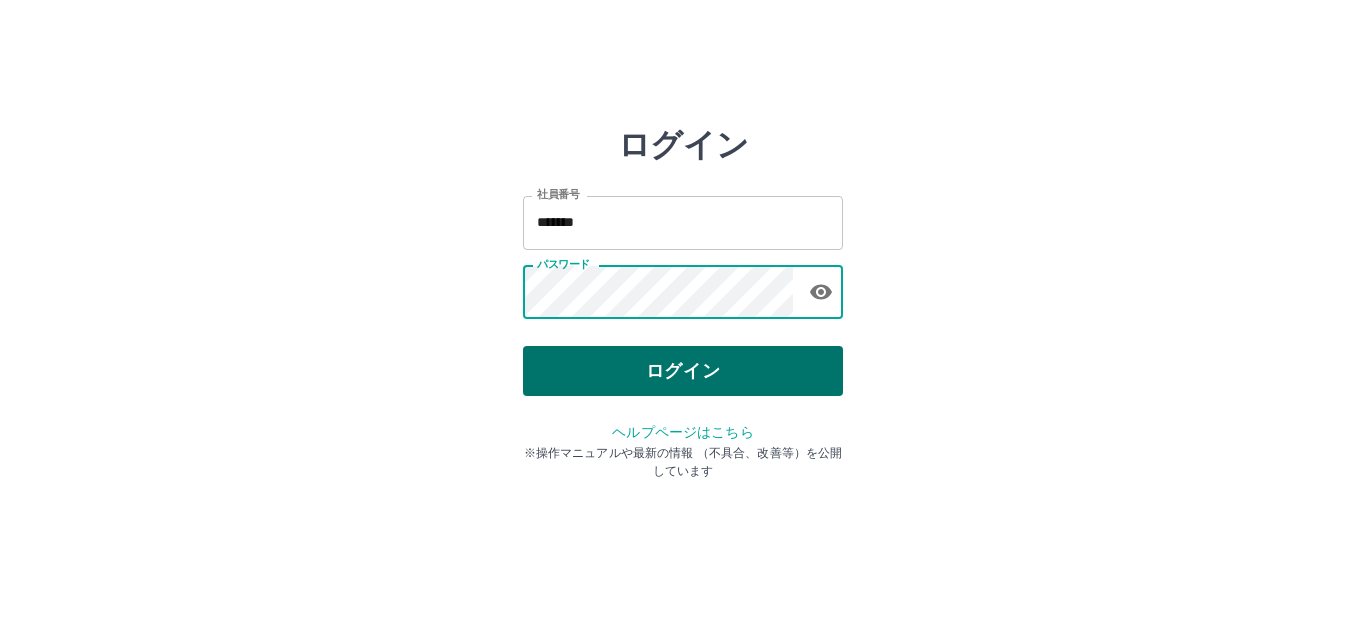 click on "ログイン" at bounding box center [683, 371] 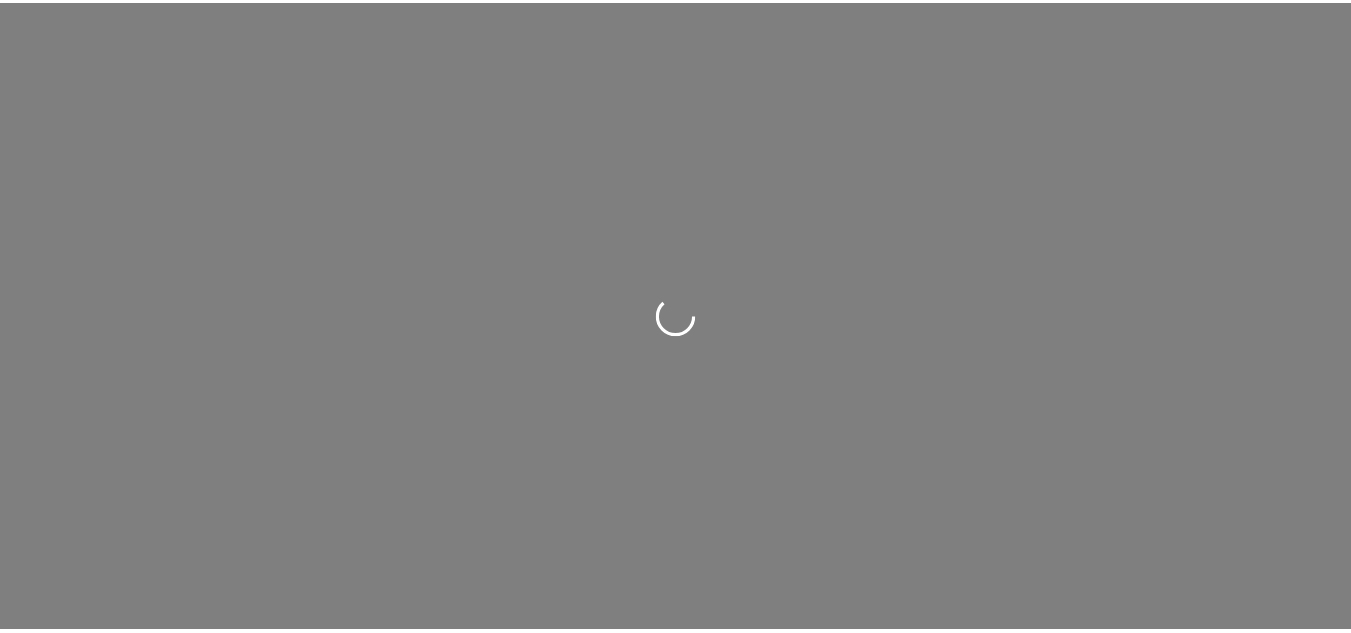 scroll, scrollTop: 0, scrollLeft: 0, axis: both 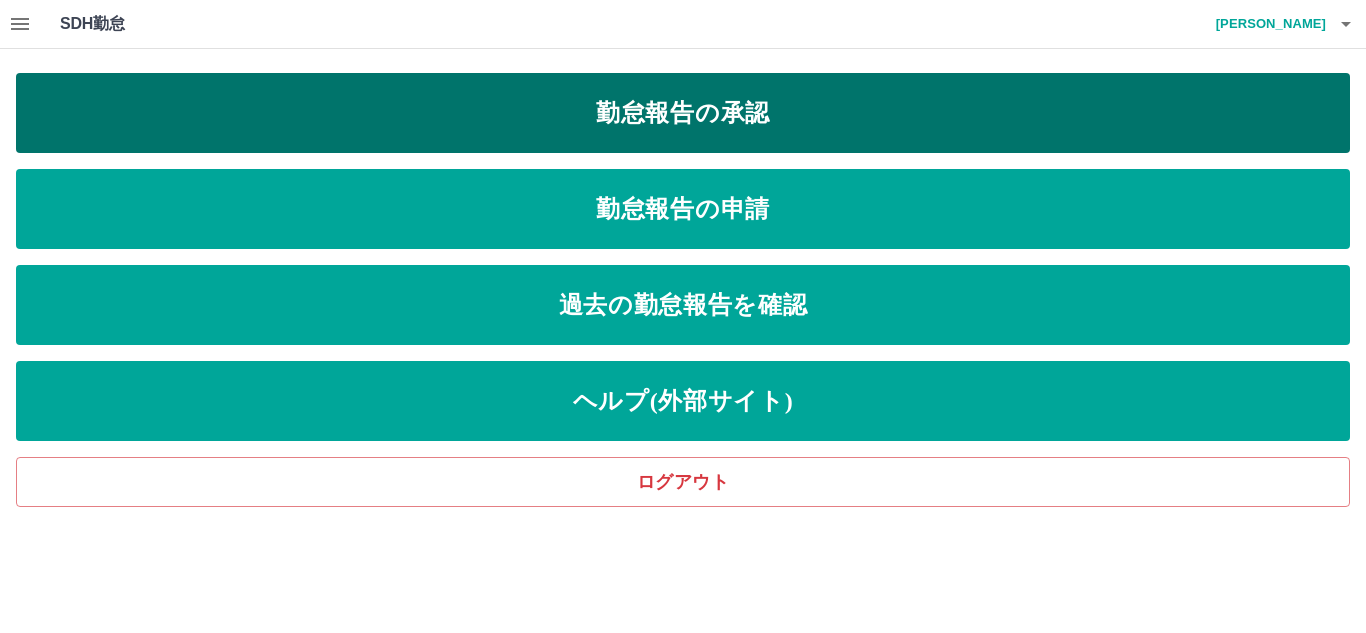click on "勤怠報告の承認" at bounding box center (683, 113) 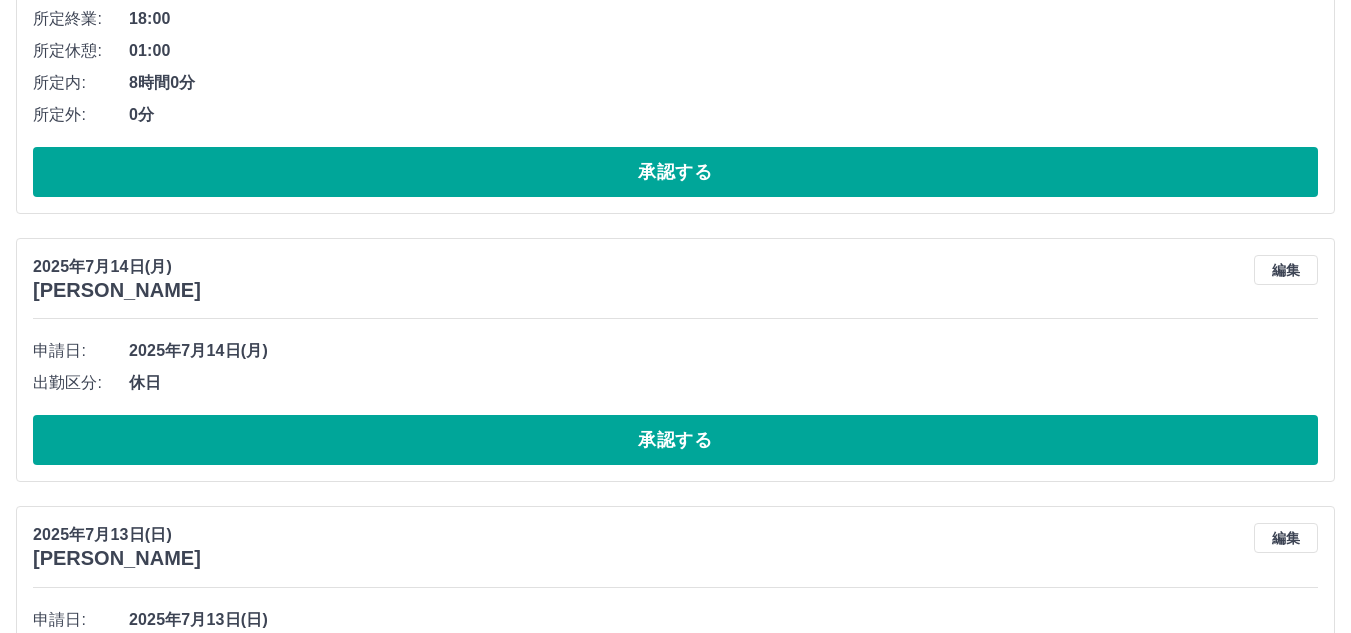 scroll, scrollTop: 600, scrollLeft: 0, axis: vertical 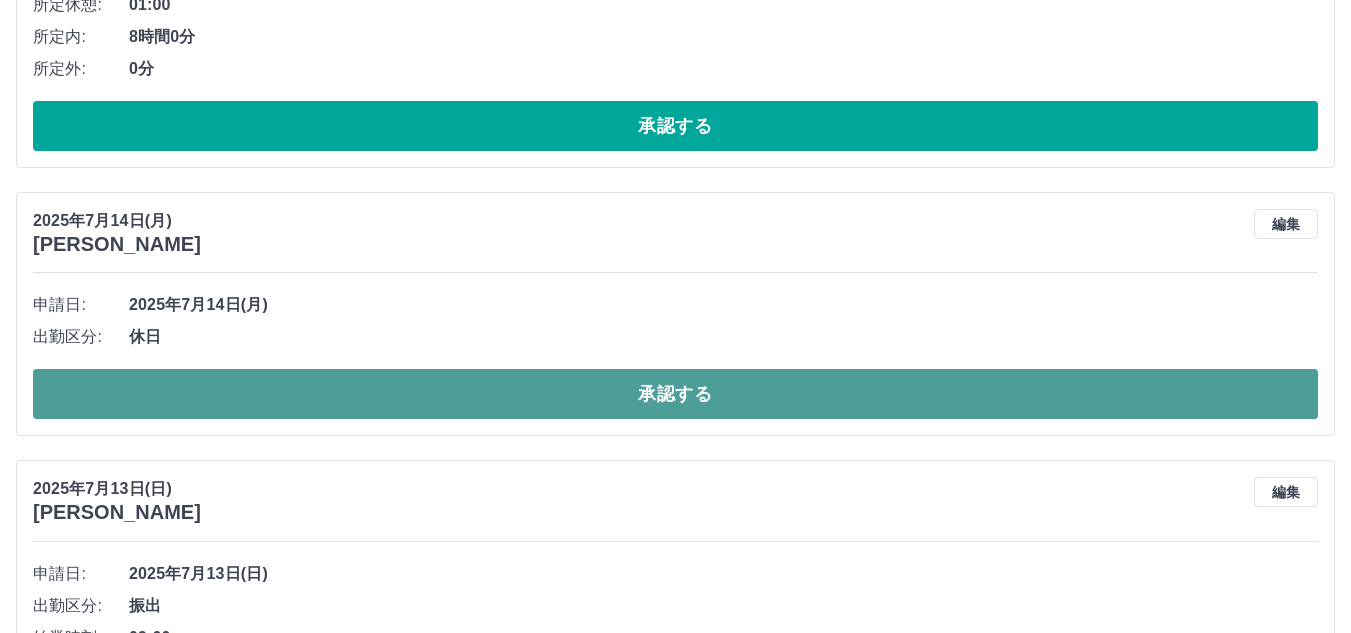 click on "承認する" at bounding box center [675, 394] 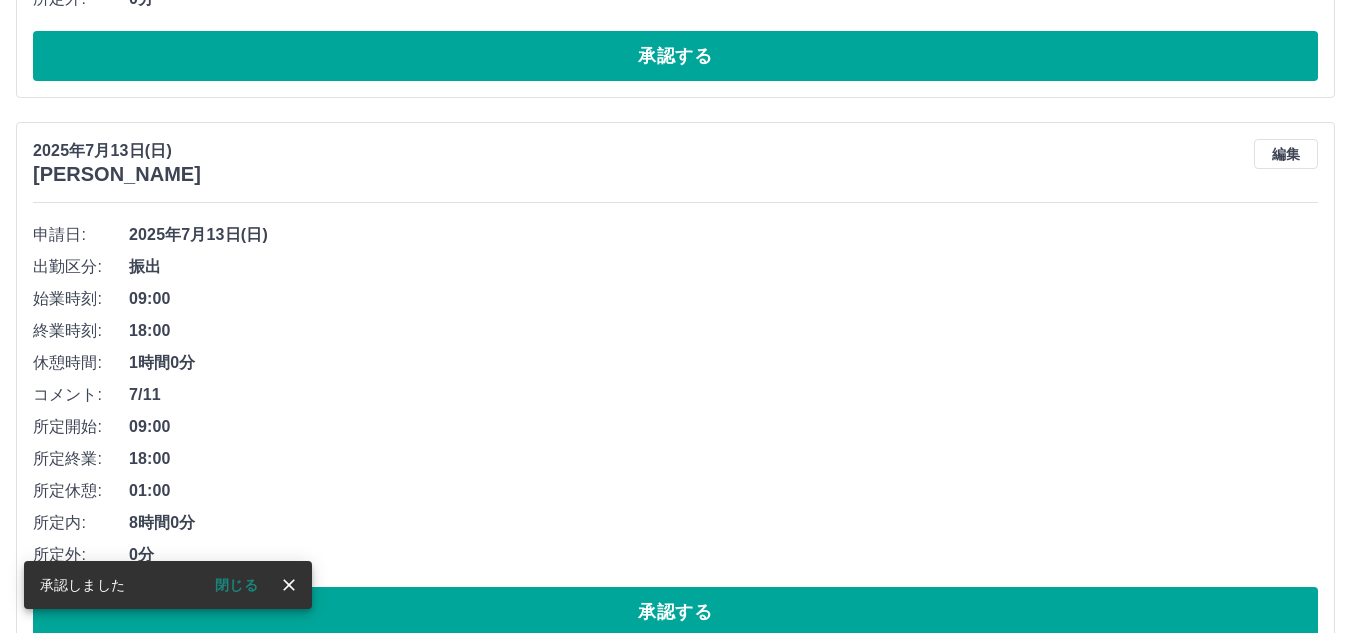scroll, scrollTop: 700, scrollLeft: 0, axis: vertical 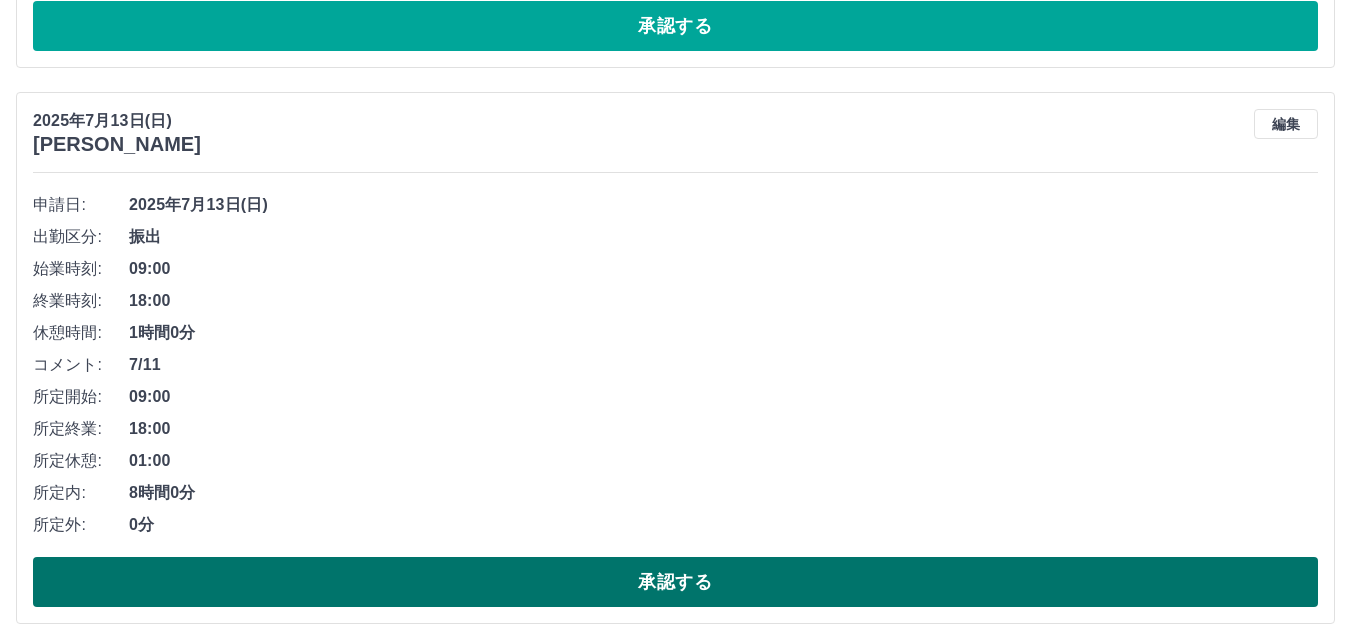click on "承認する" at bounding box center (675, 582) 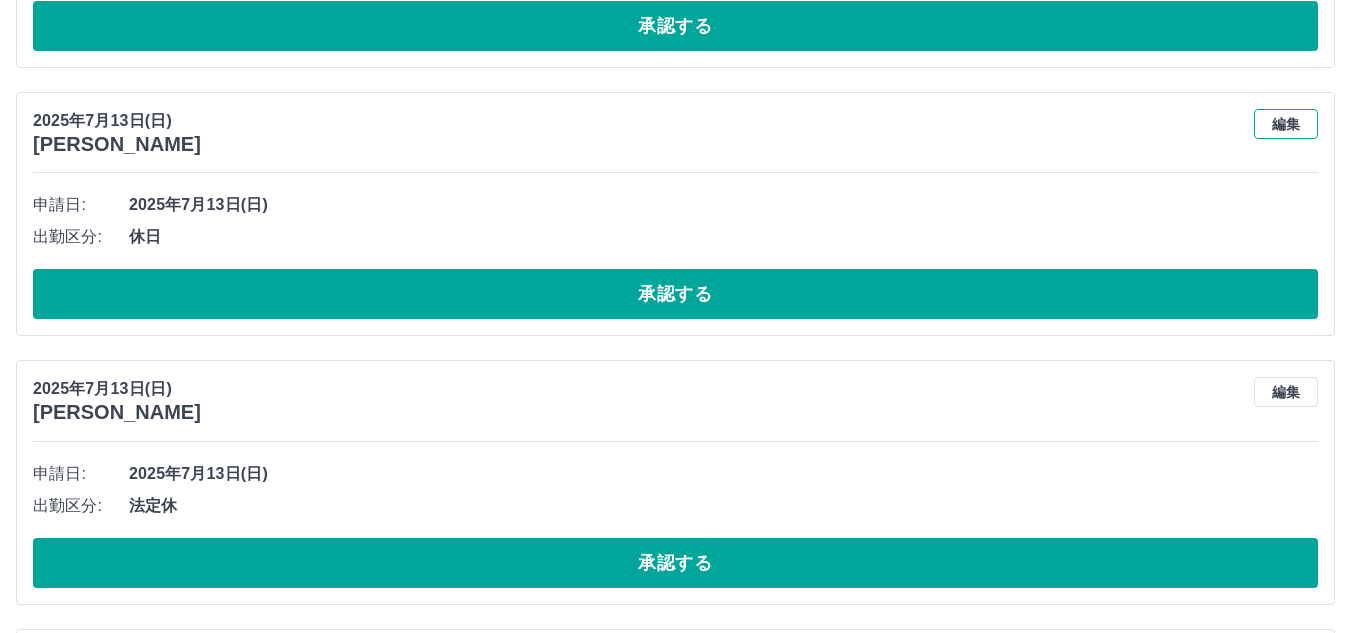 click on "編集" at bounding box center [1286, 124] 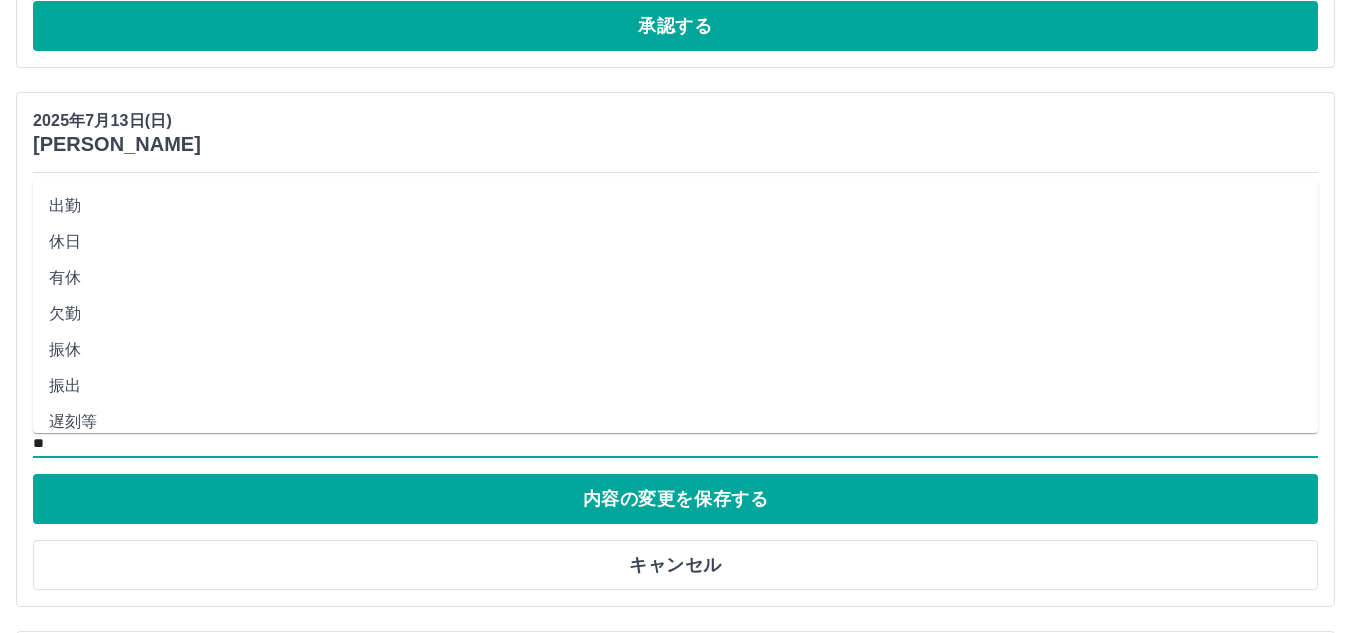 click on "**" at bounding box center [675, 444] 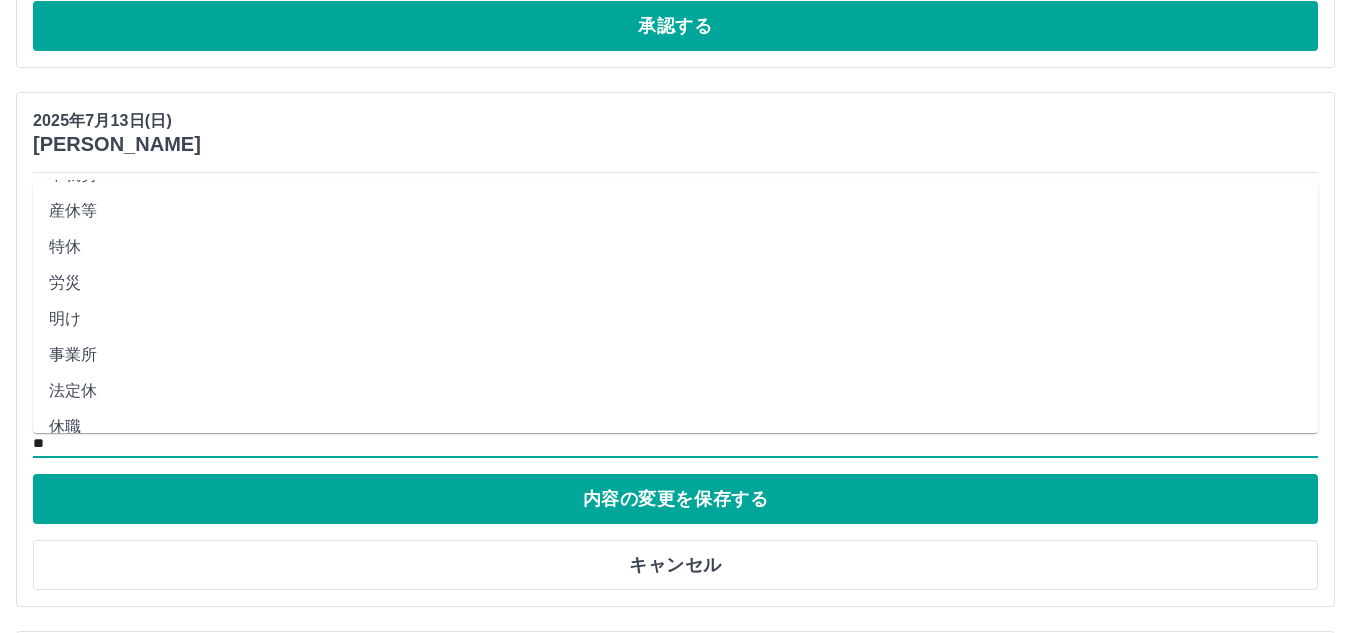 scroll, scrollTop: 411, scrollLeft: 0, axis: vertical 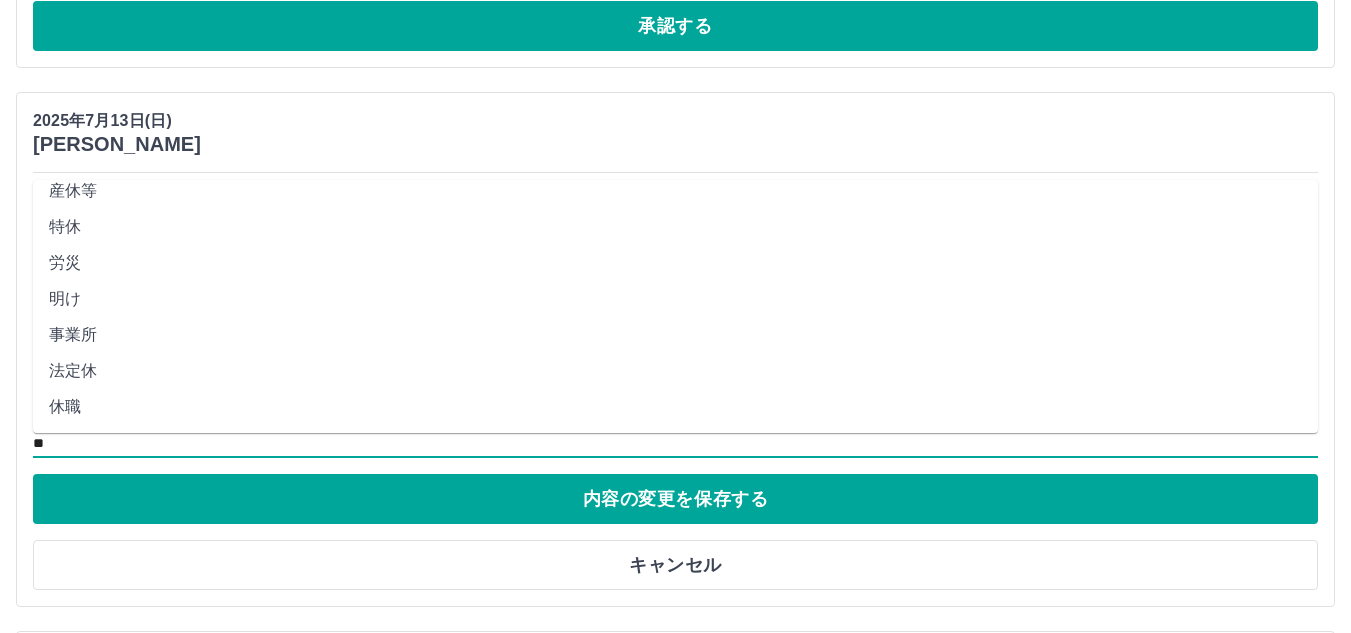 click on "法定休" at bounding box center [675, 371] 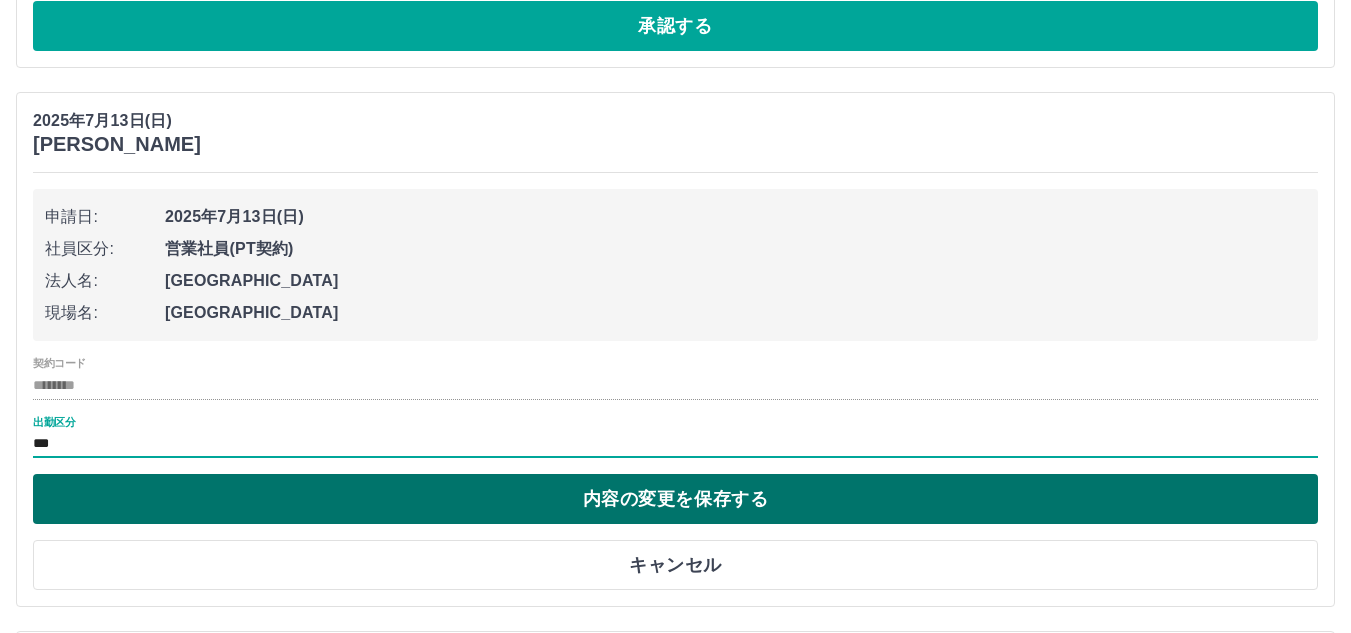 click on "内容の変更を保存する" at bounding box center (675, 499) 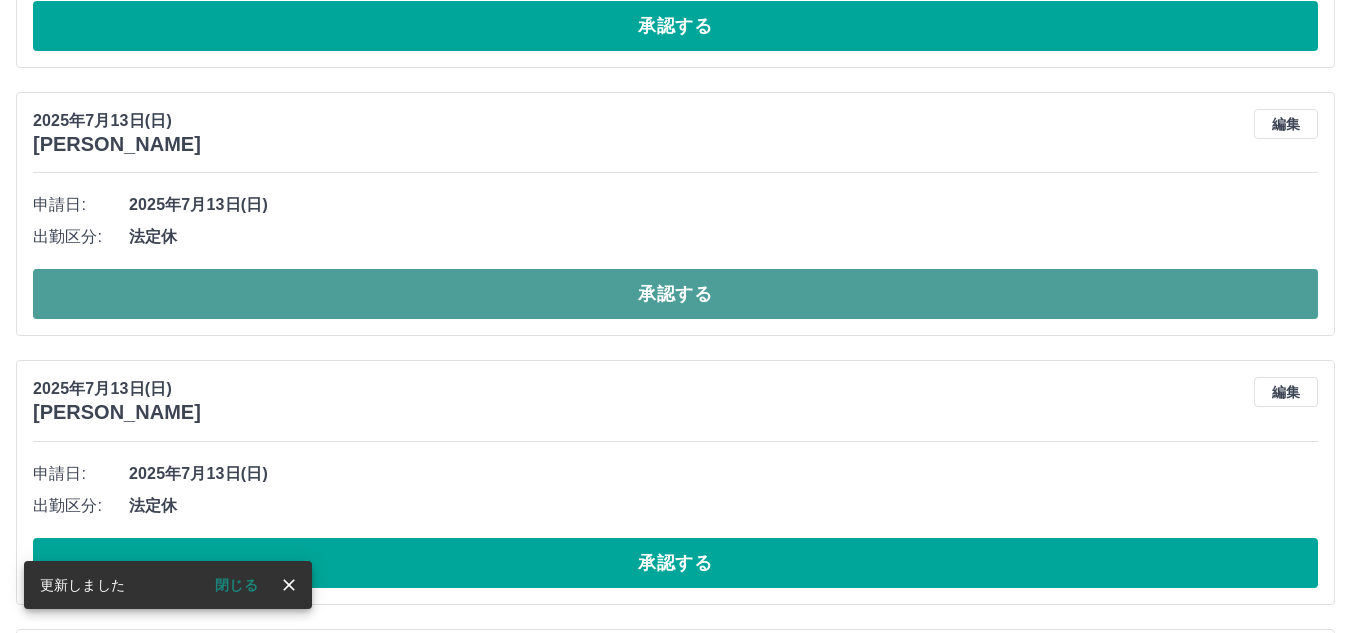 click on "承認する" at bounding box center (675, 294) 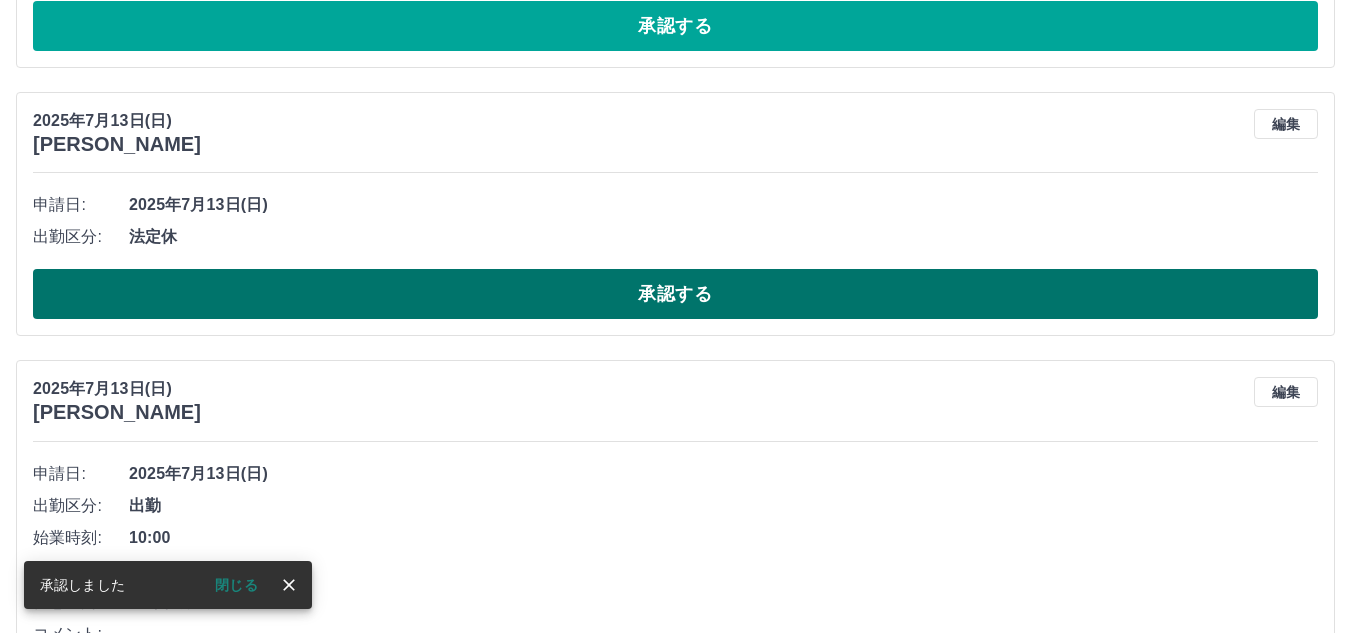 click on "承認する" at bounding box center [675, 294] 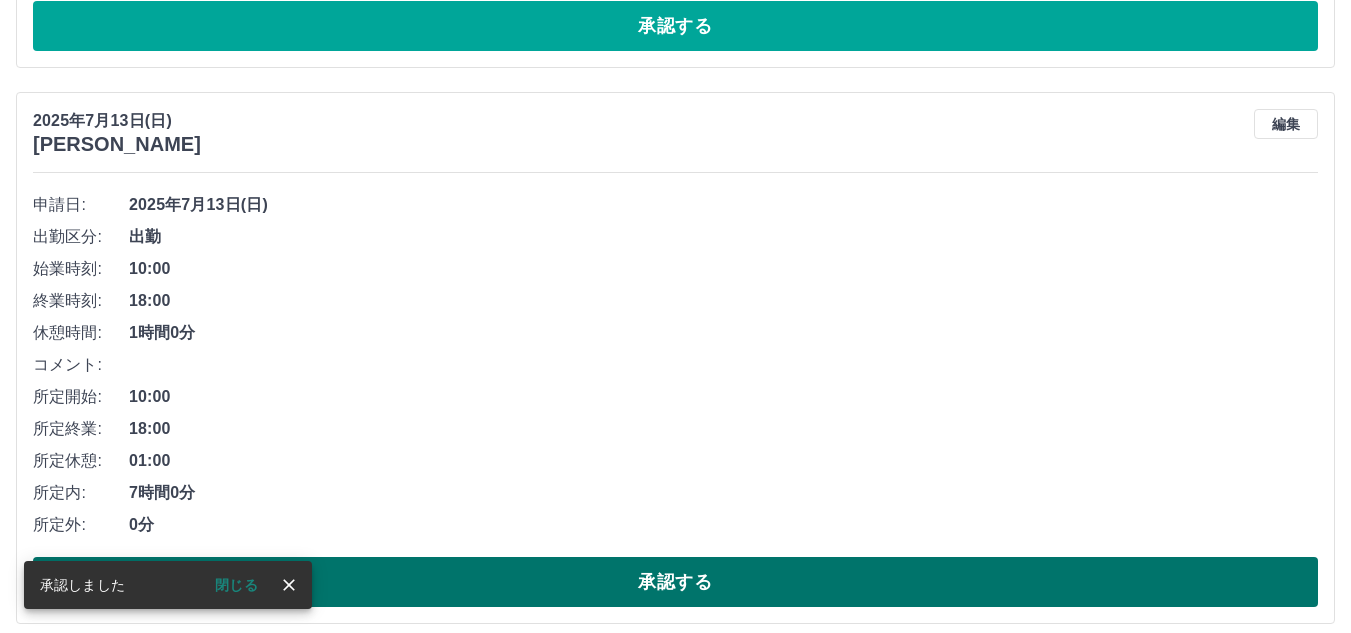 click on "承認する" at bounding box center [675, 582] 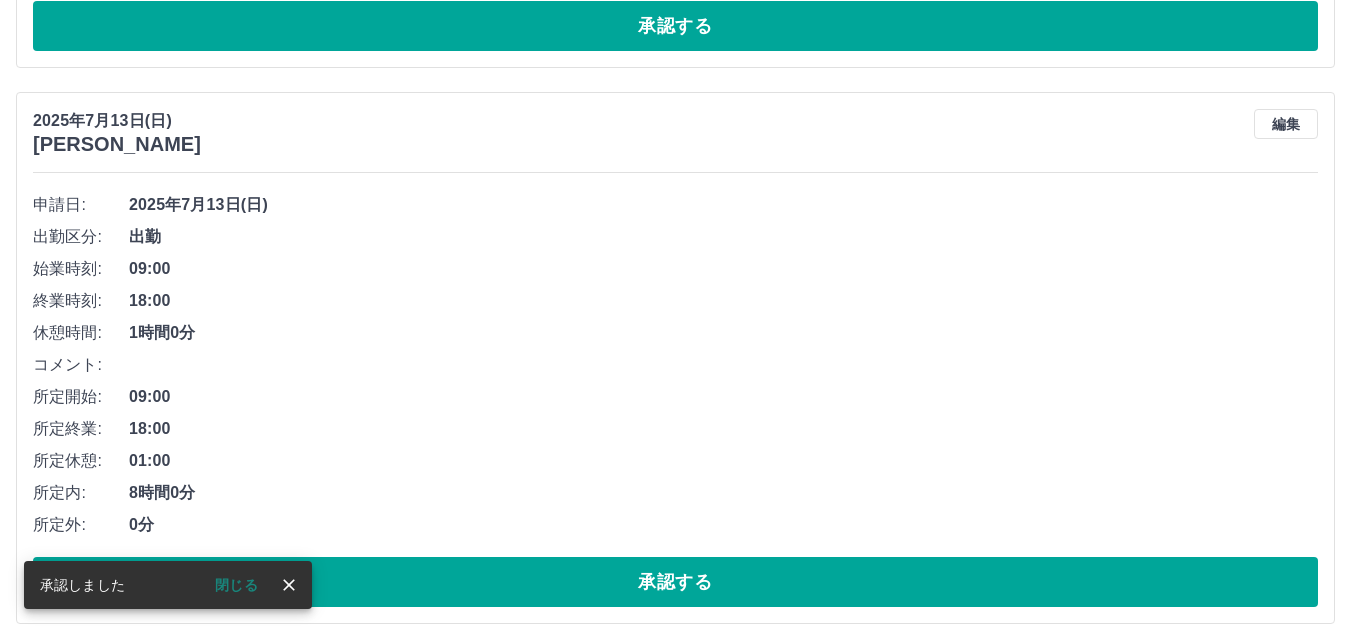 scroll, scrollTop: 800, scrollLeft: 0, axis: vertical 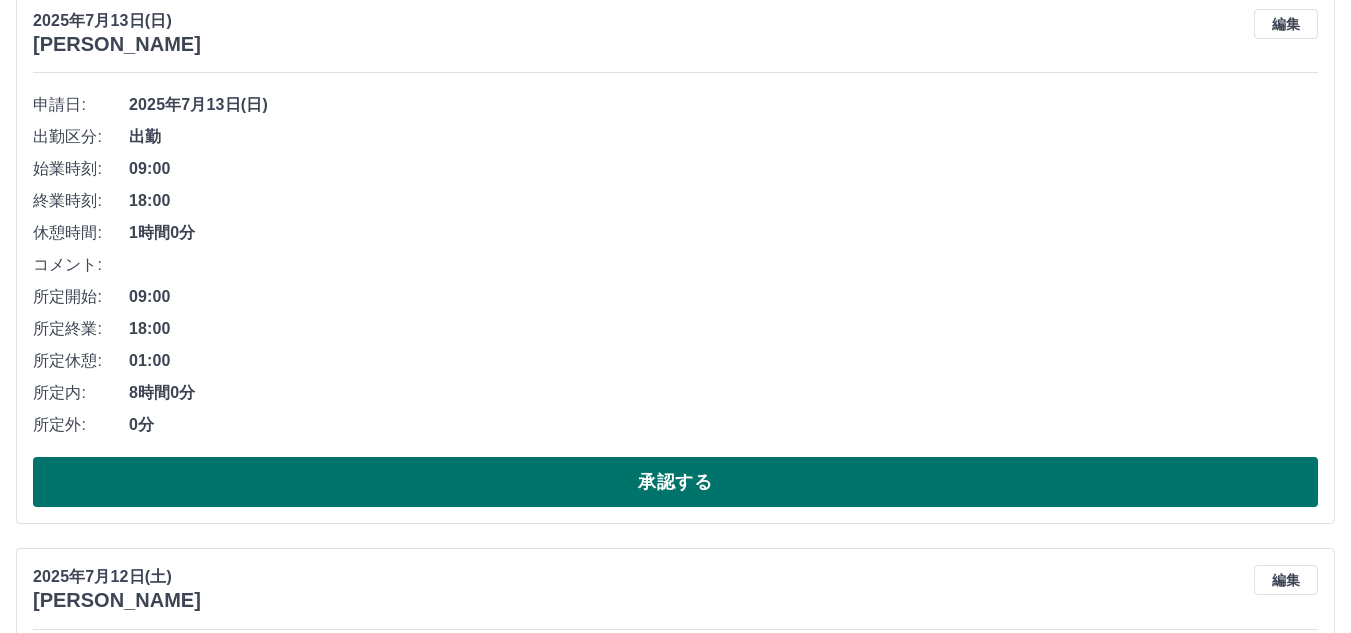click on "承認する" at bounding box center (675, 482) 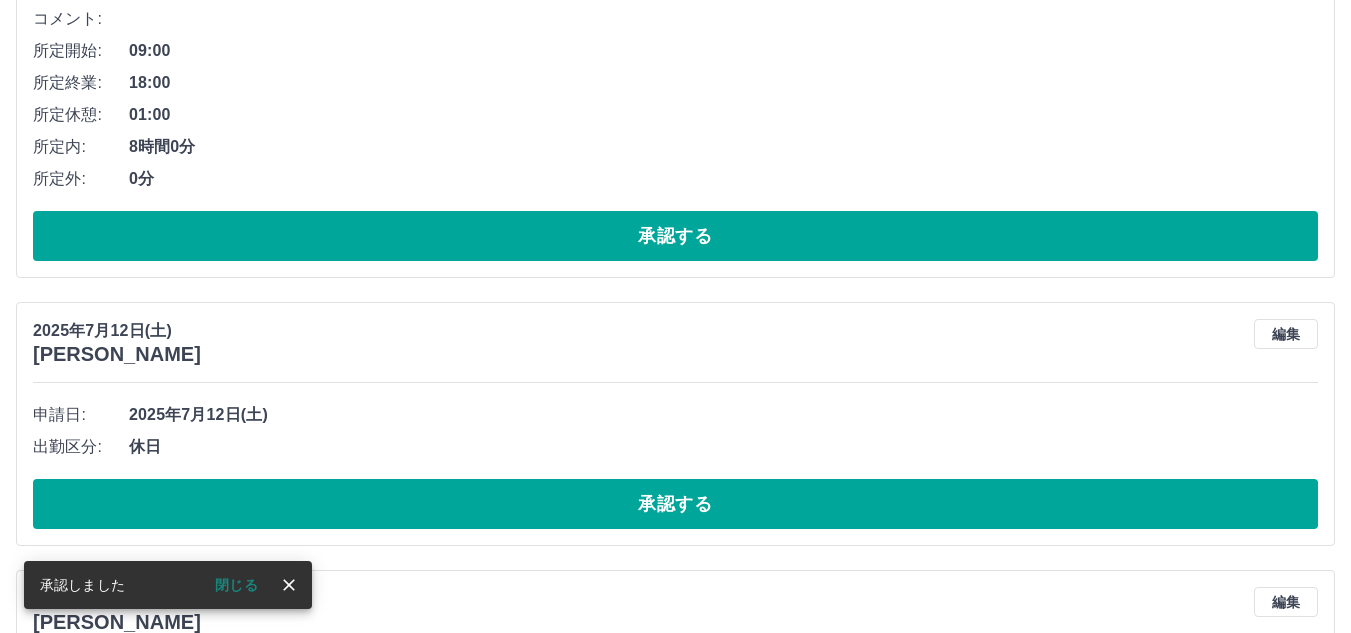 scroll, scrollTop: 544, scrollLeft: 0, axis: vertical 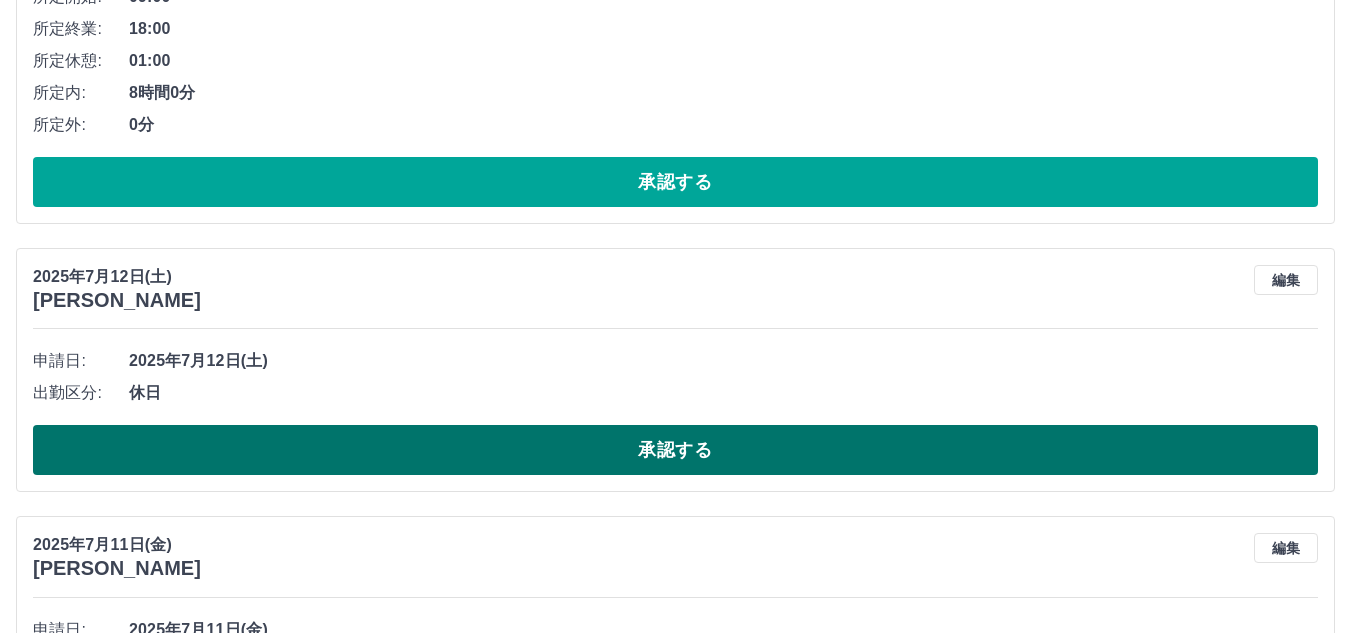 click on "承認する" at bounding box center [675, 450] 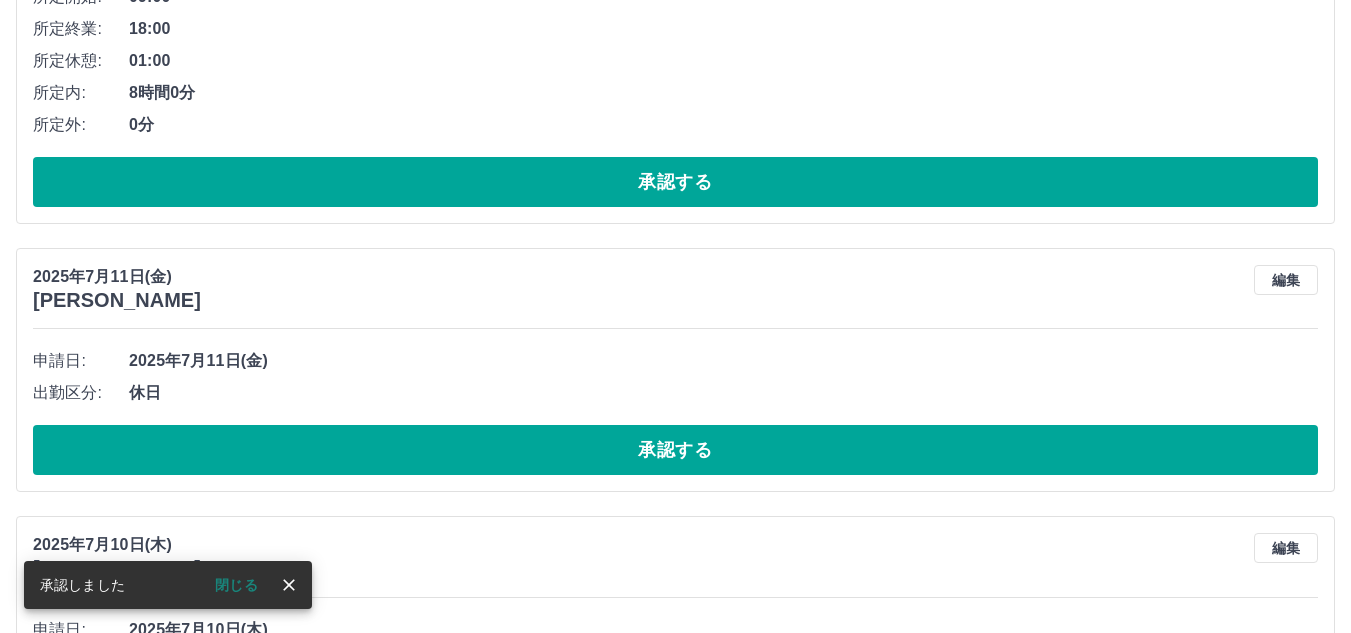 click on "承認する" at bounding box center [675, 450] 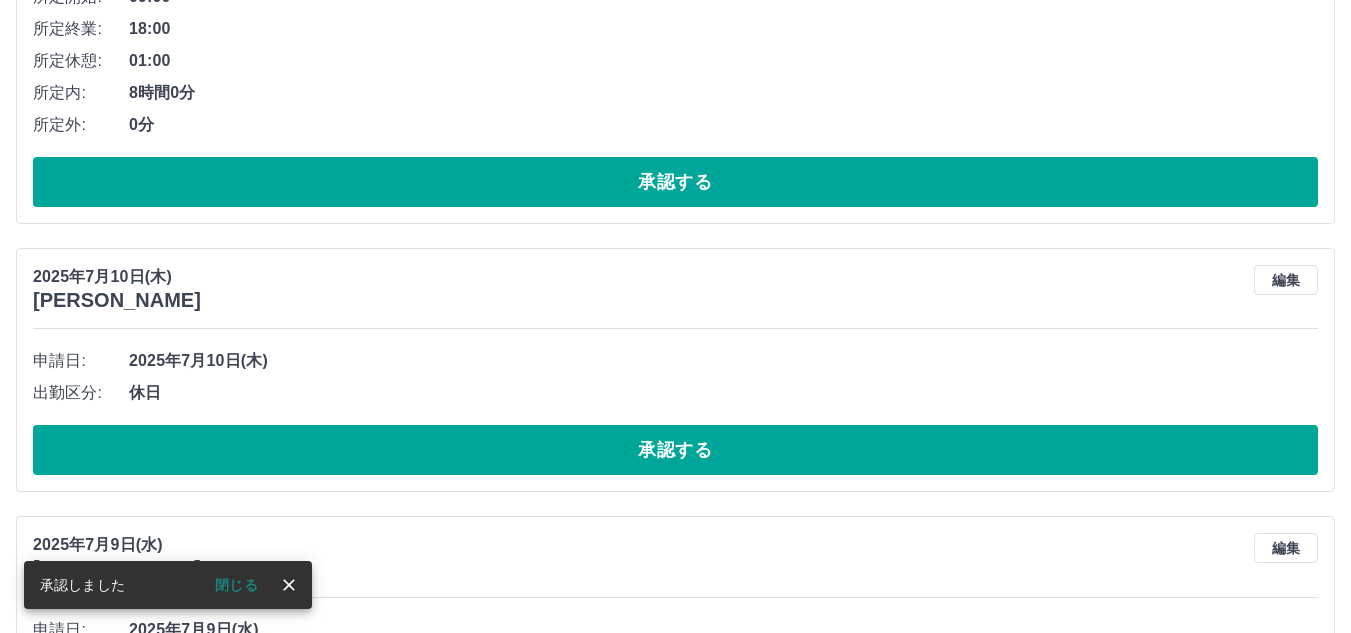 click on "承認する" at bounding box center [675, 450] 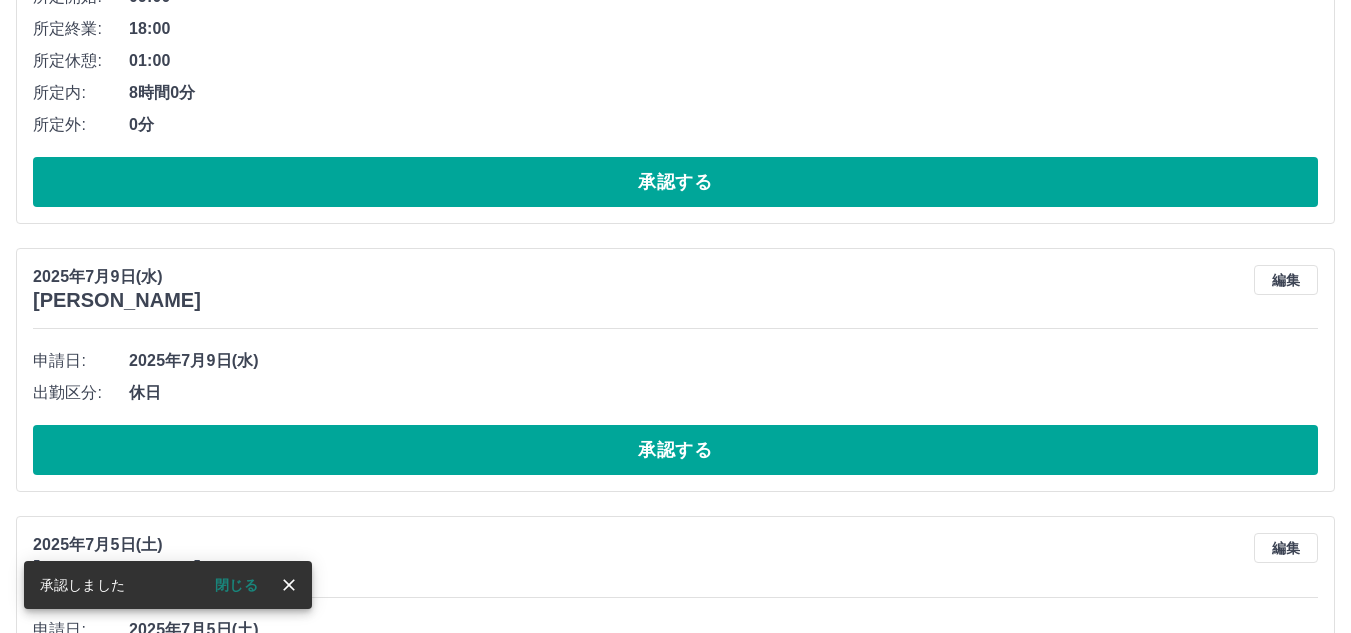 click on "承認する" at bounding box center [675, 450] 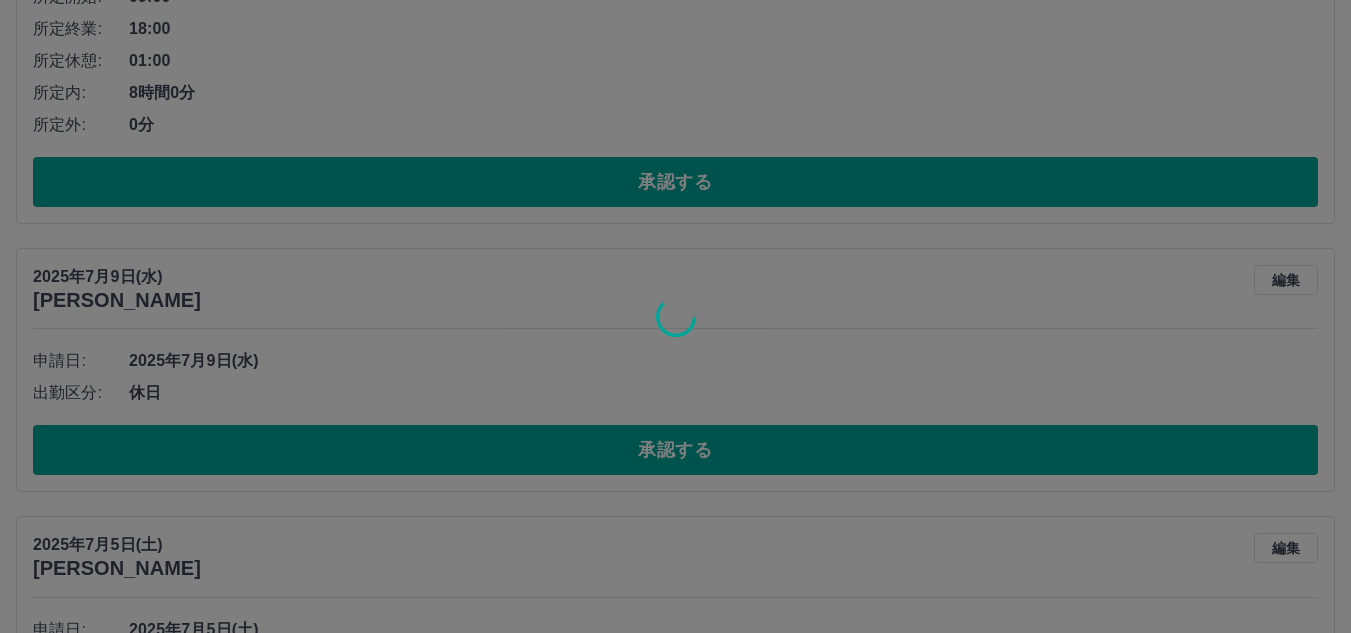 scroll, scrollTop: 428, scrollLeft: 0, axis: vertical 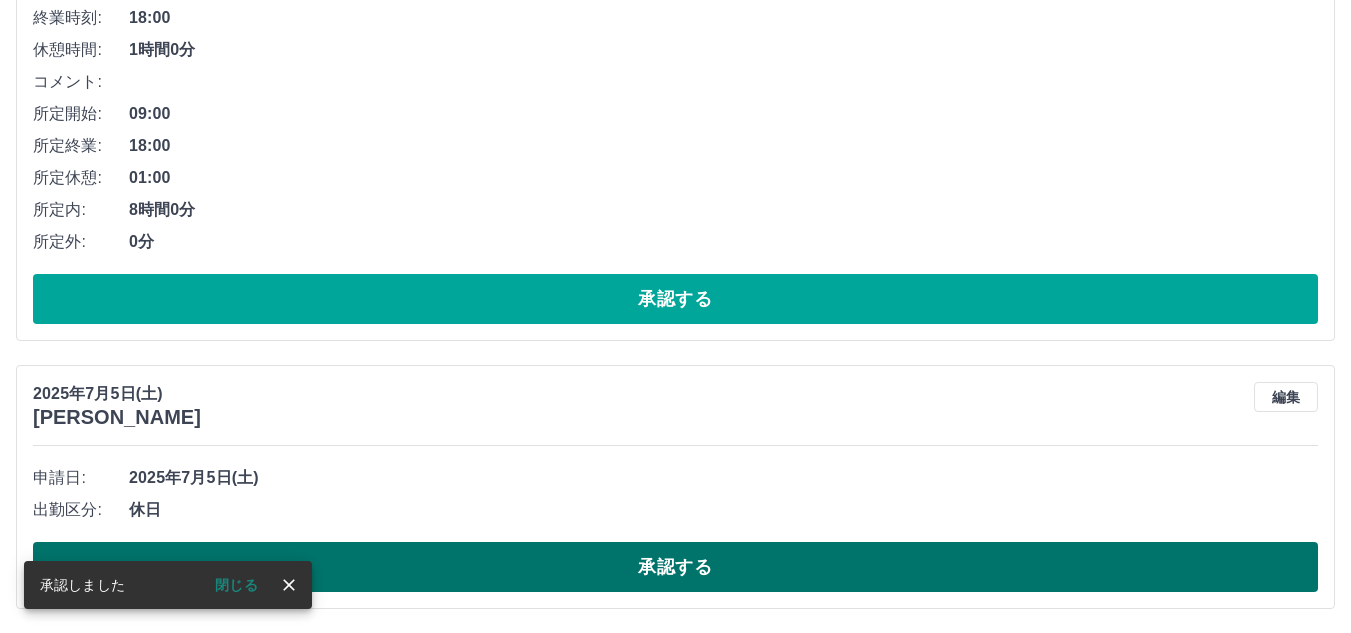 click on "承認する" at bounding box center (675, 567) 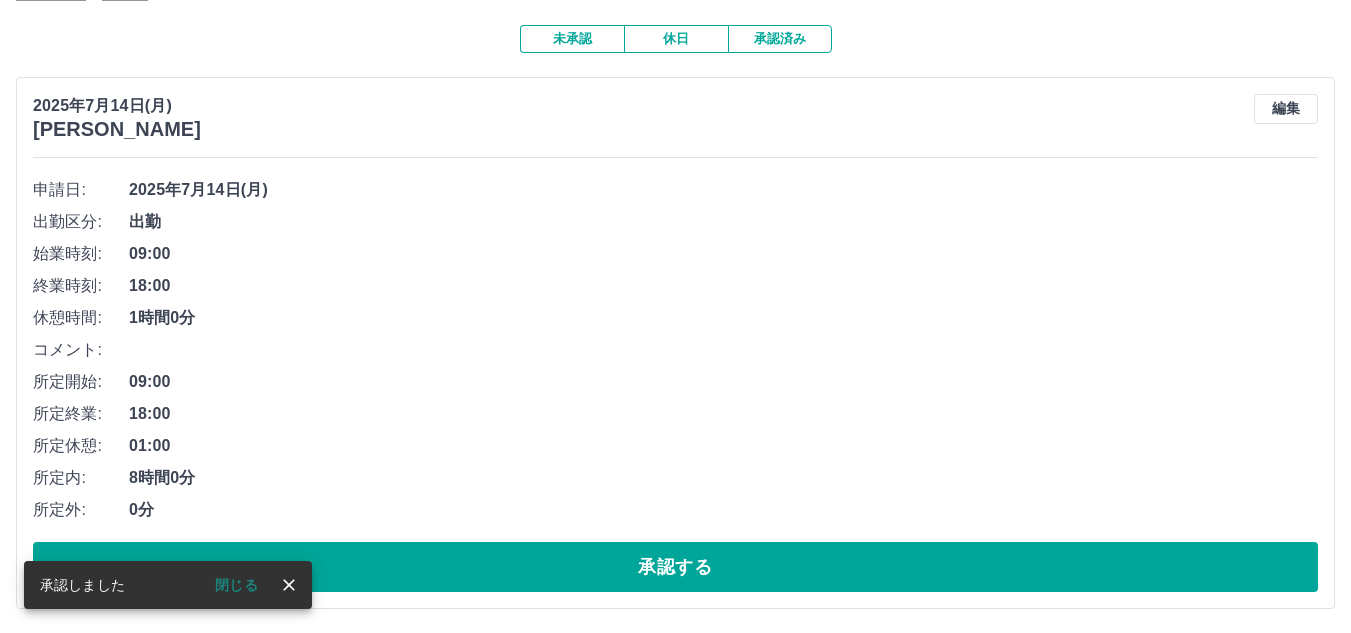 scroll, scrollTop: 160, scrollLeft: 0, axis: vertical 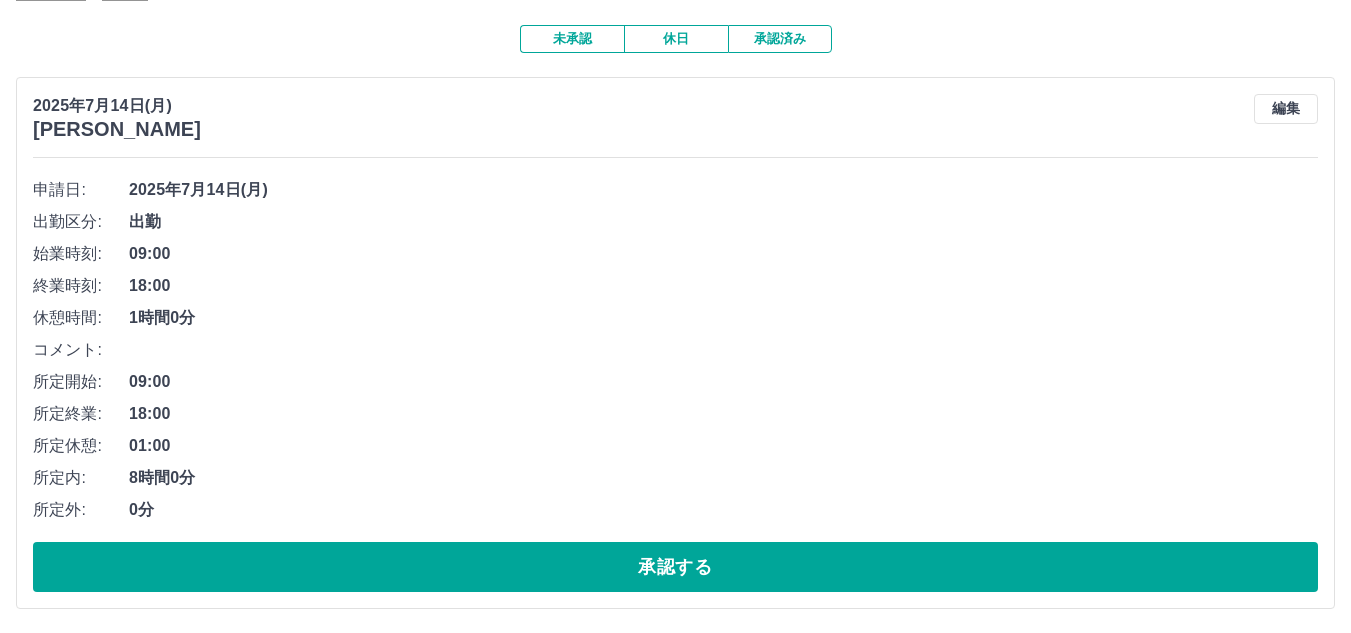 click on "8時間0分" at bounding box center [723, 478] 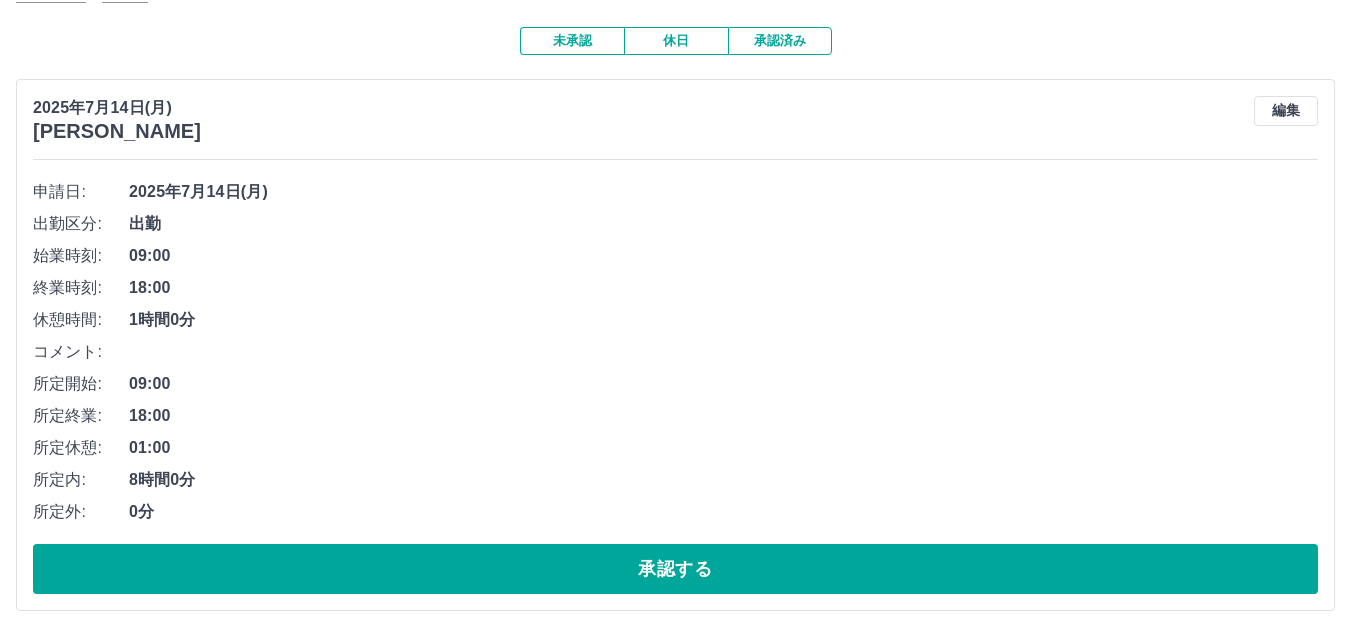 scroll, scrollTop: 160, scrollLeft: 0, axis: vertical 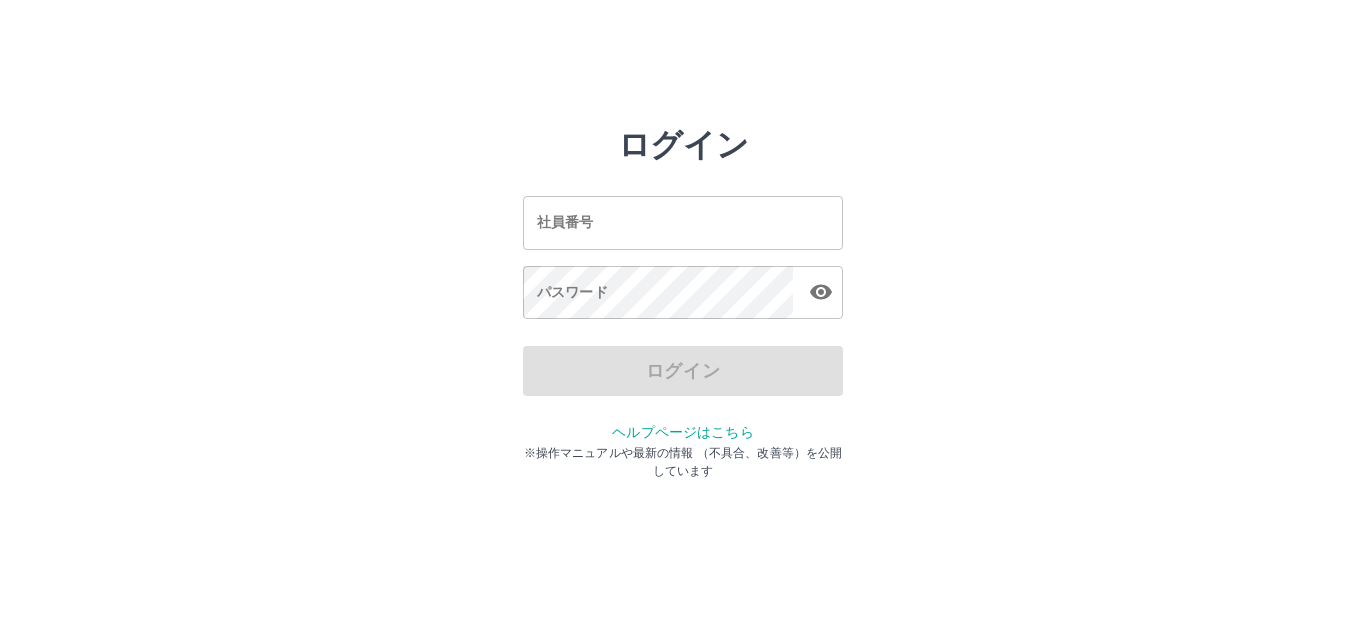 click on "社員番号" at bounding box center [683, 222] 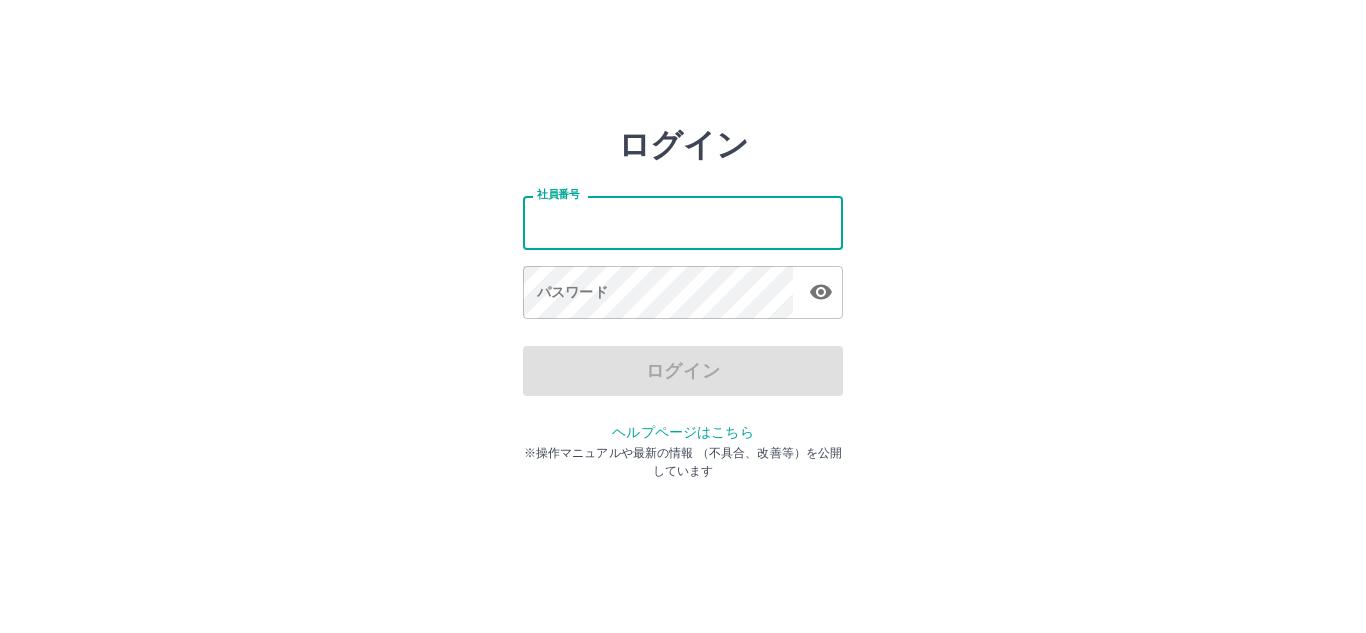 type on "*******" 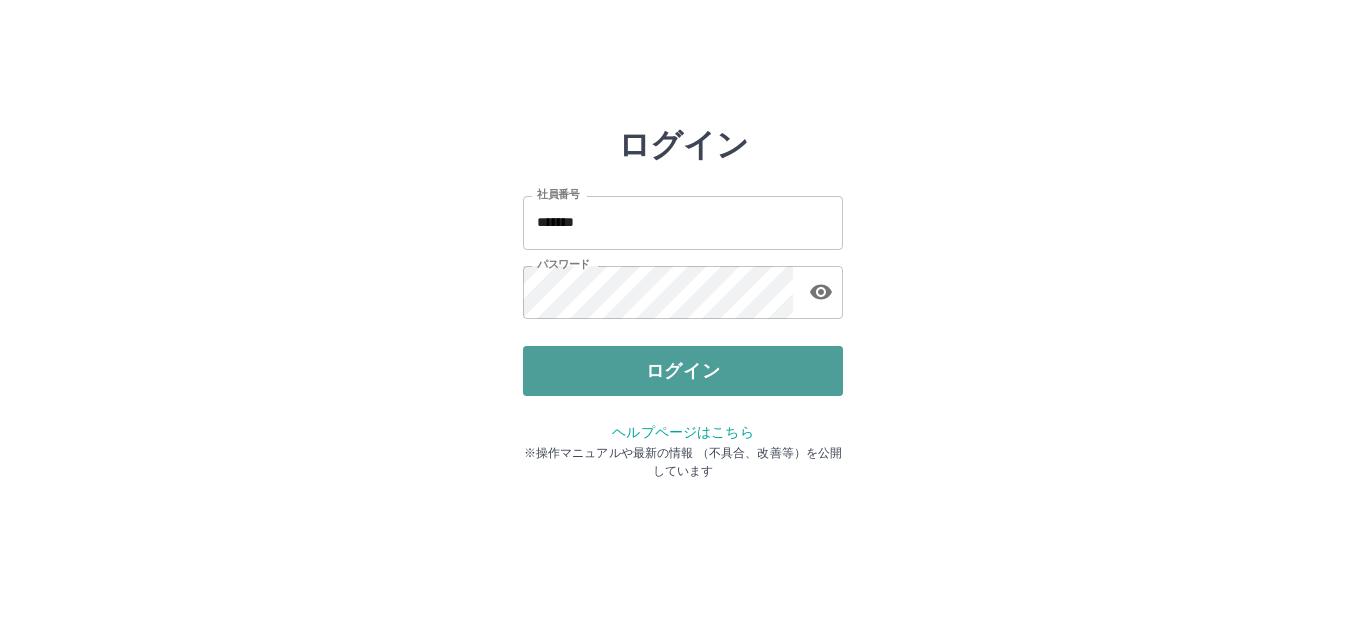 click on "ログイン" at bounding box center (683, 371) 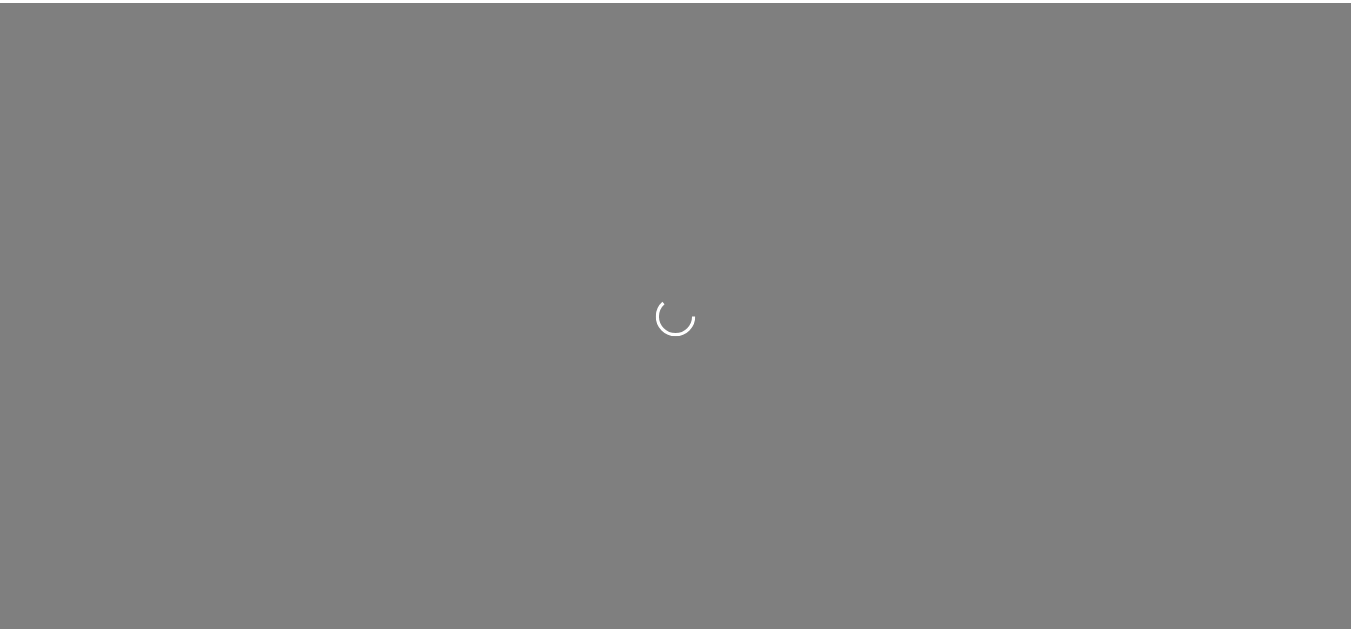 scroll, scrollTop: 0, scrollLeft: 0, axis: both 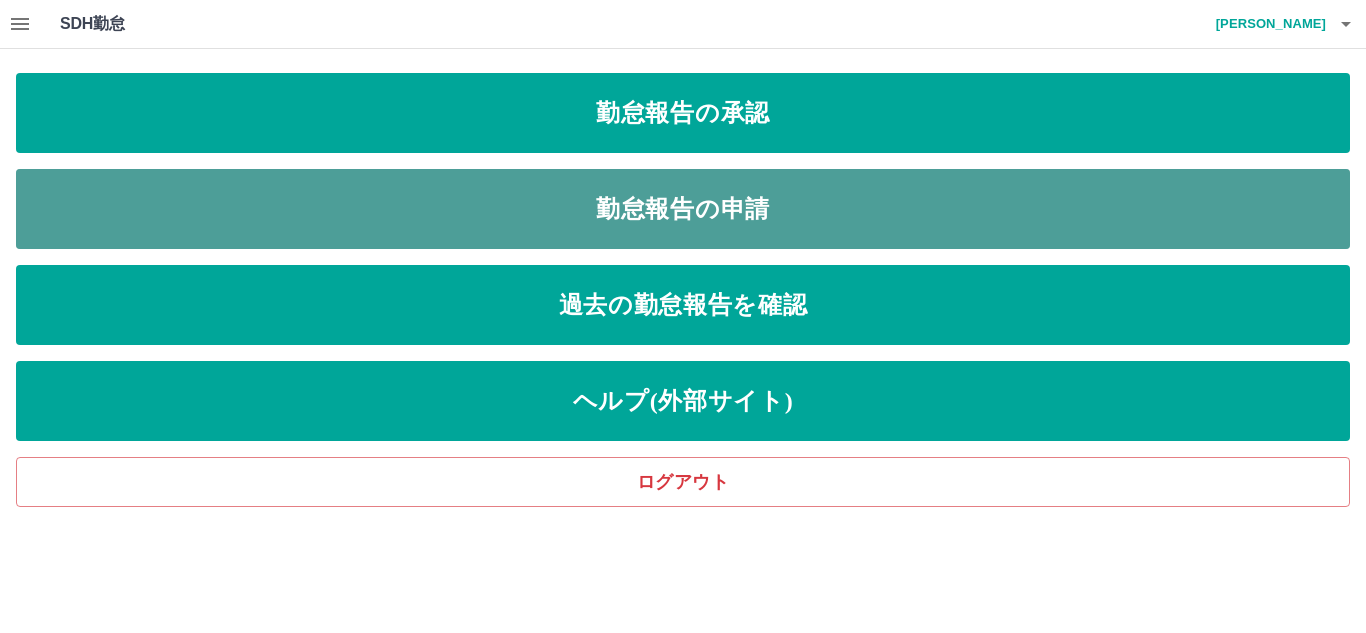 click on "勤怠報告の申請" at bounding box center (683, 209) 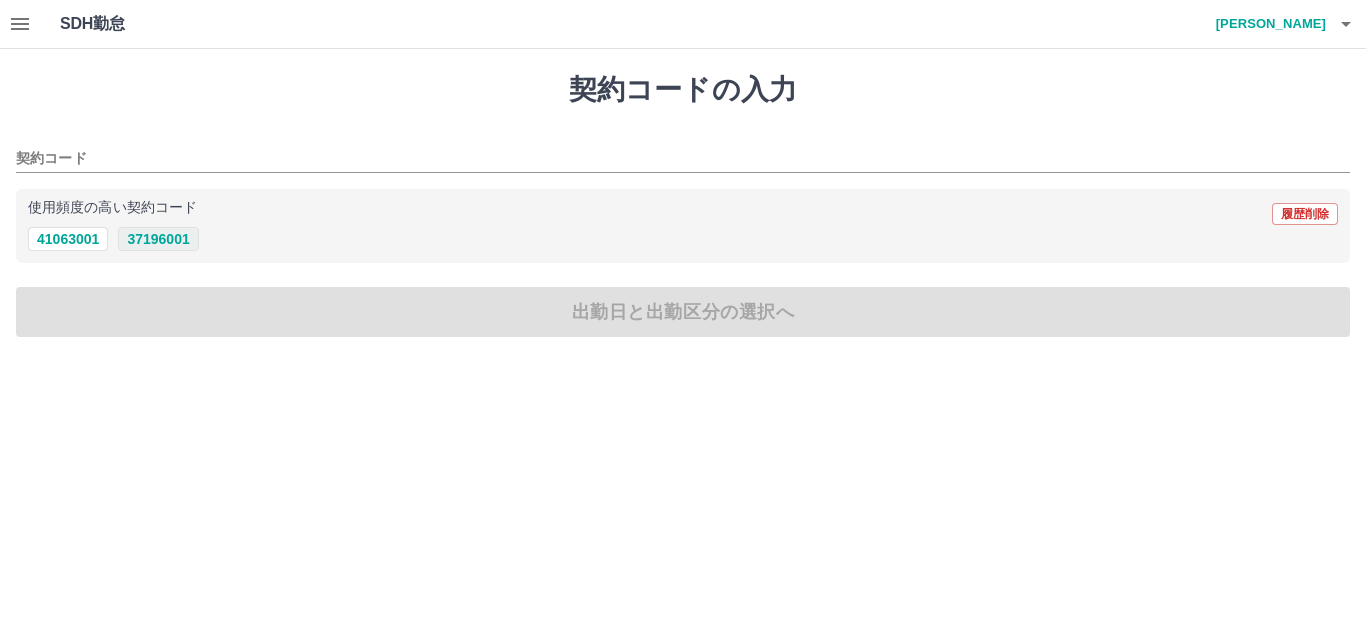 click on "37196001" at bounding box center (158, 239) 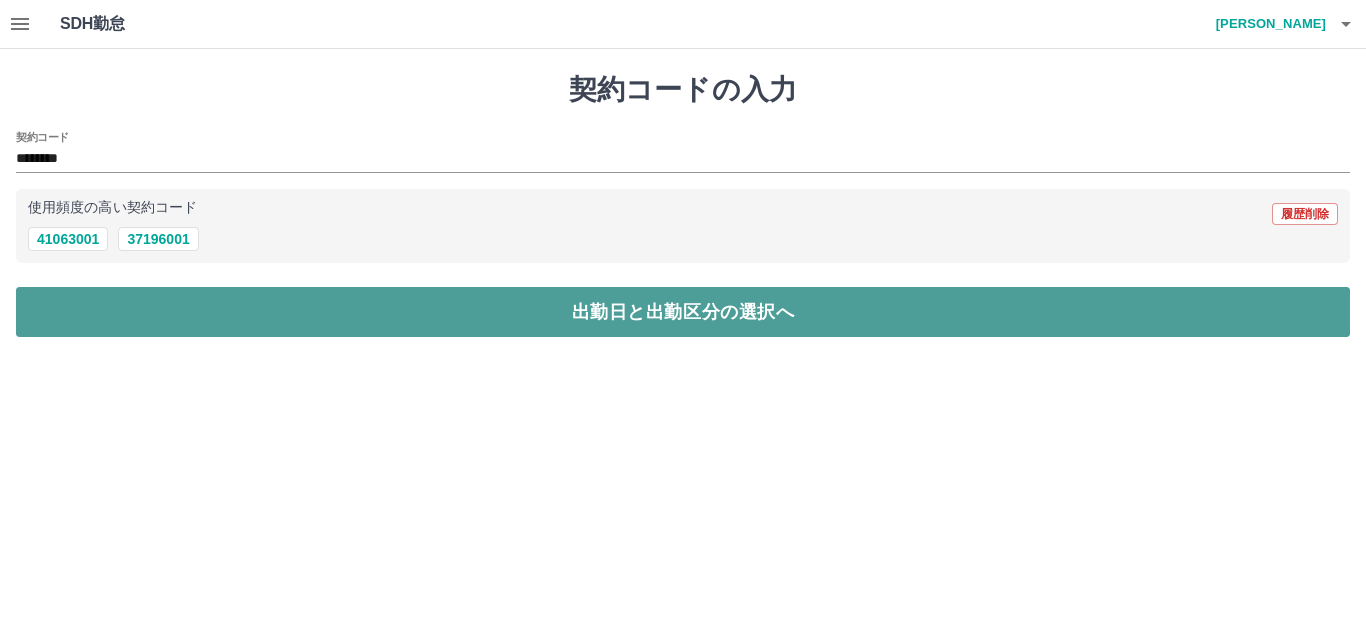 click on "出勤日と出勤区分の選択へ" at bounding box center (683, 312) 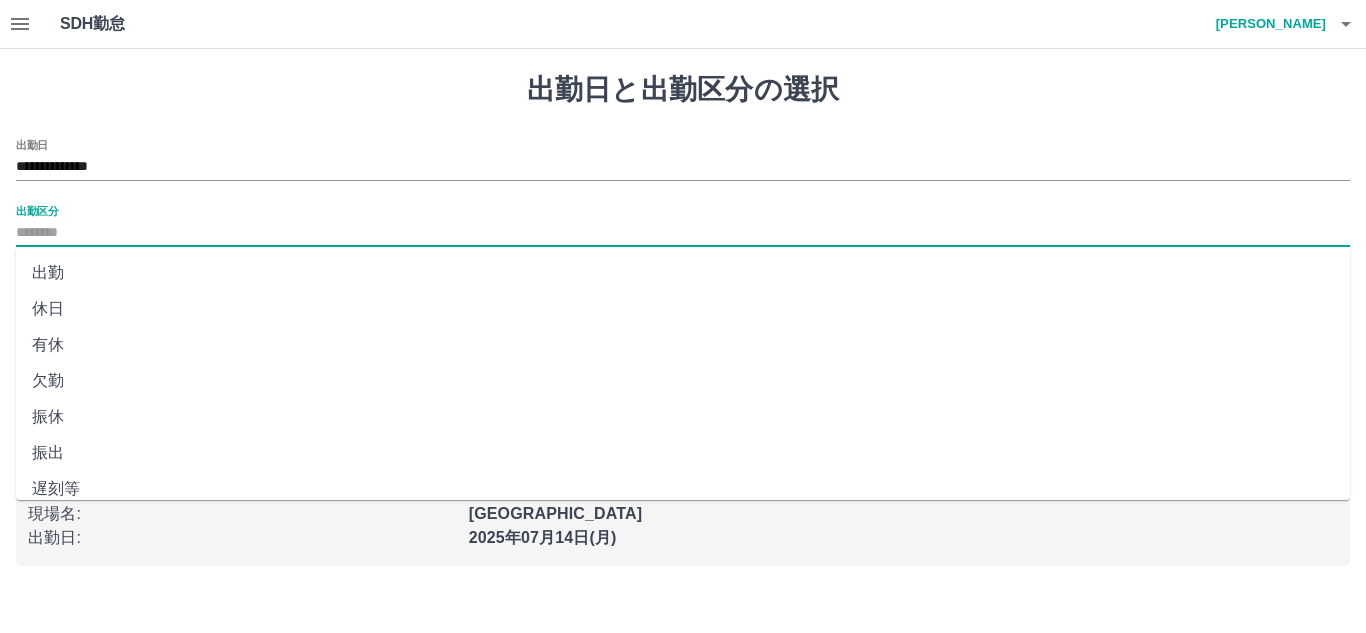 click on "出勤区分" at bounding box center (683, 233) 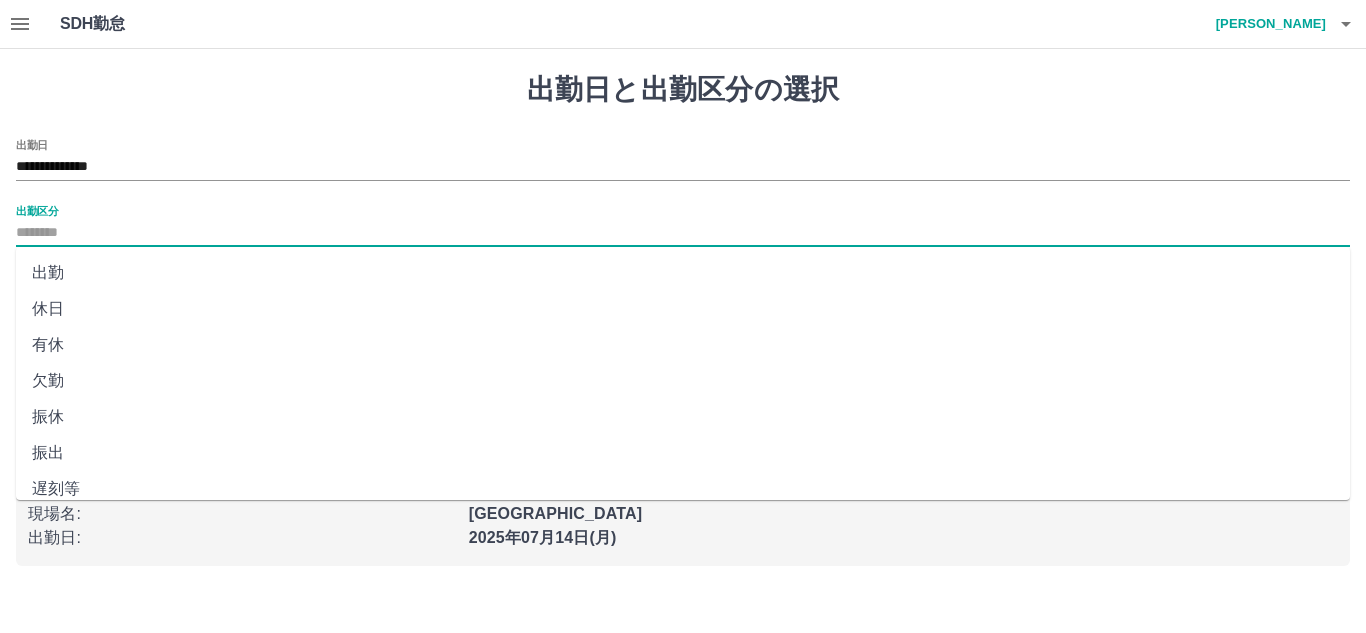 click on "出勤" at bounding box center [683, 273] 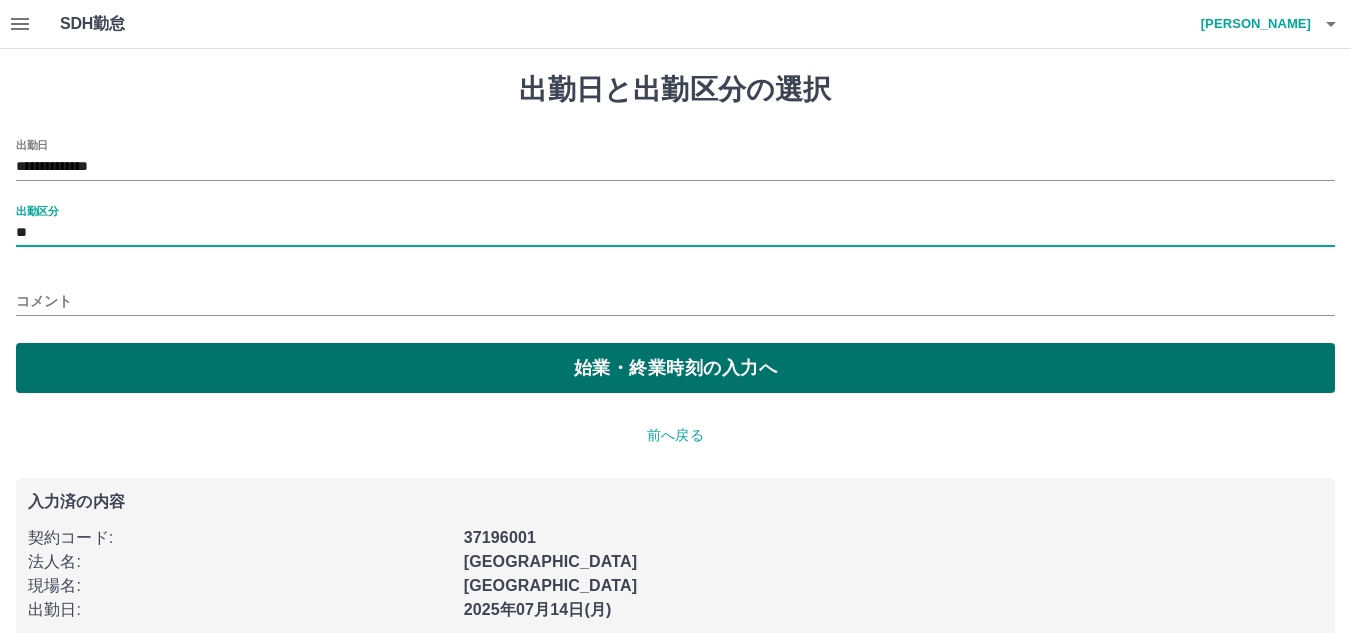 click on "始業・終業時刻の入力へ" at bounding box center (675, 368) 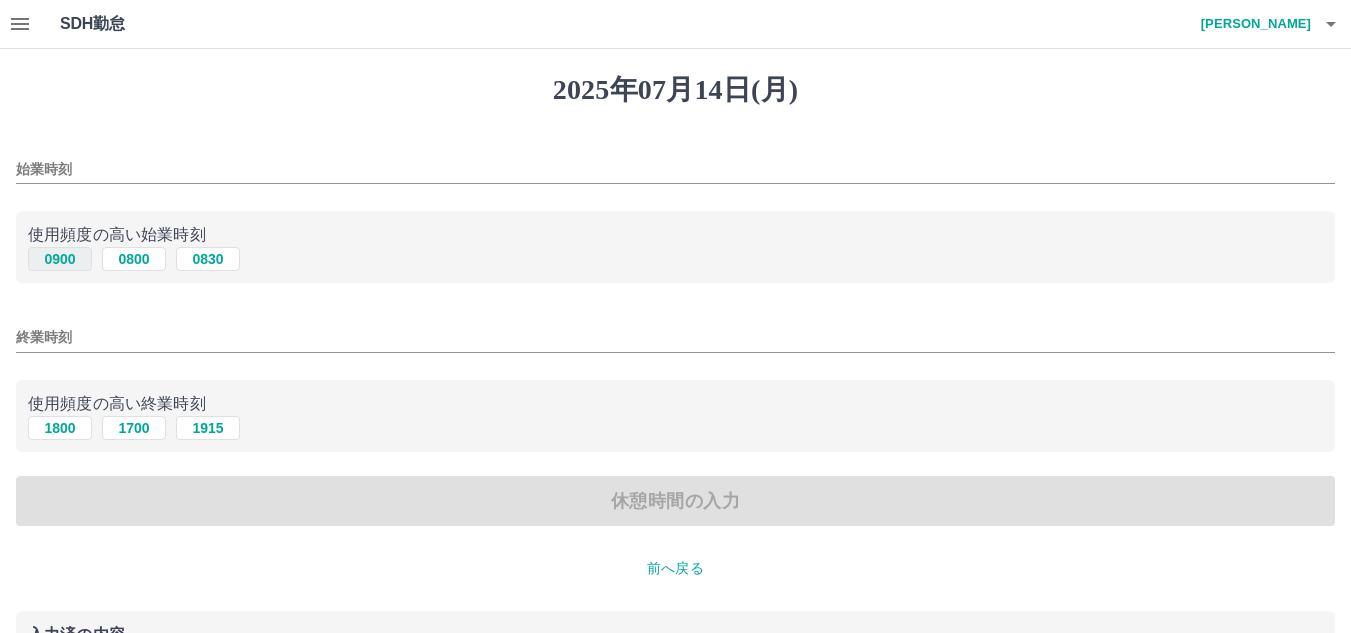 click on "0900" at bounding box center (60, 259) 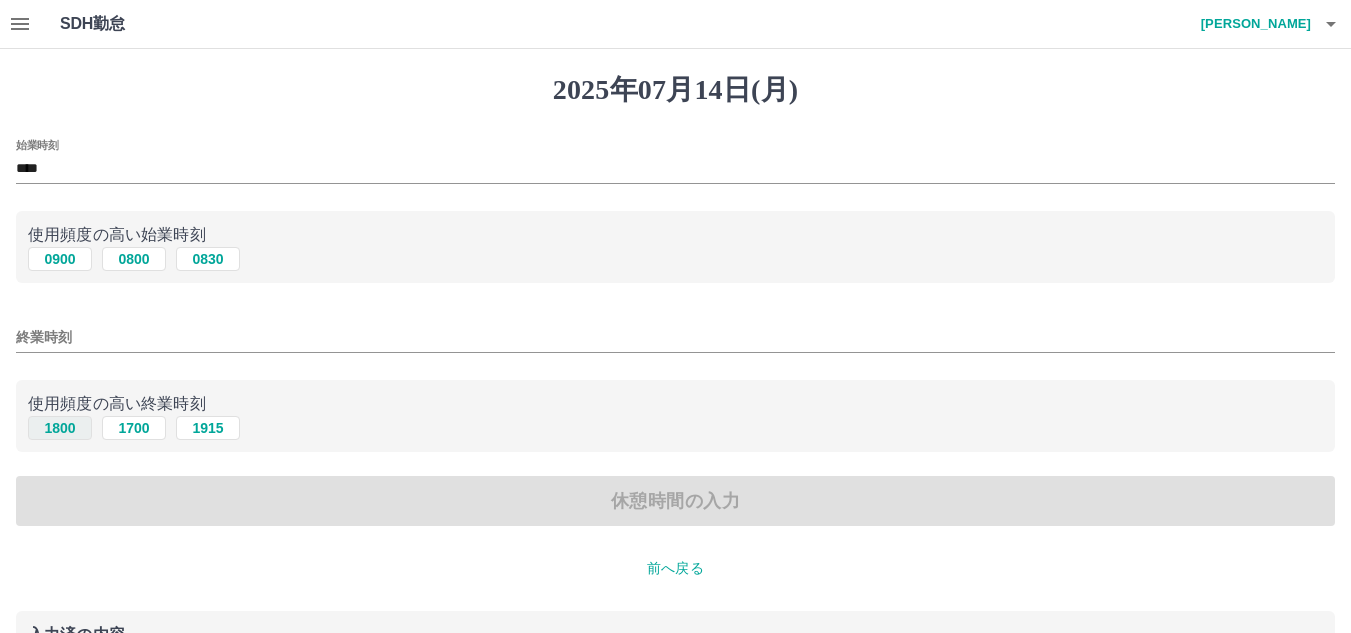 click on "1800" at bounding box center [60, 428] 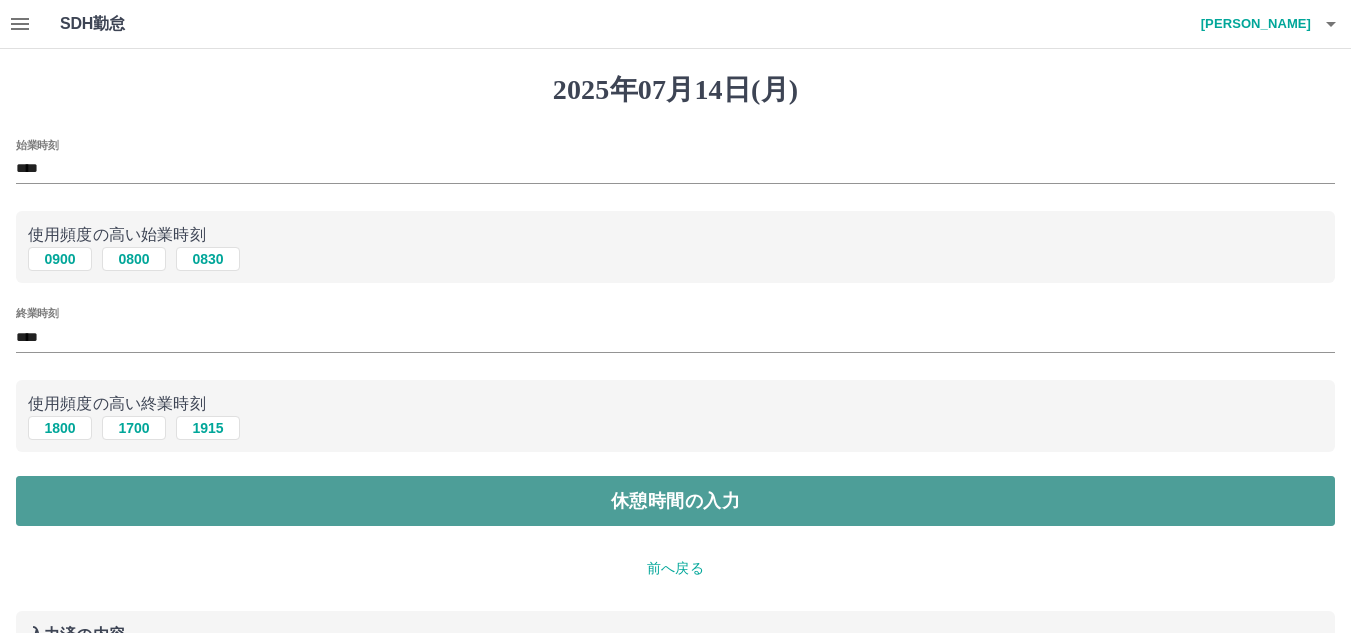 click on "休憩時間の入力" at bounding box center (675, 501) 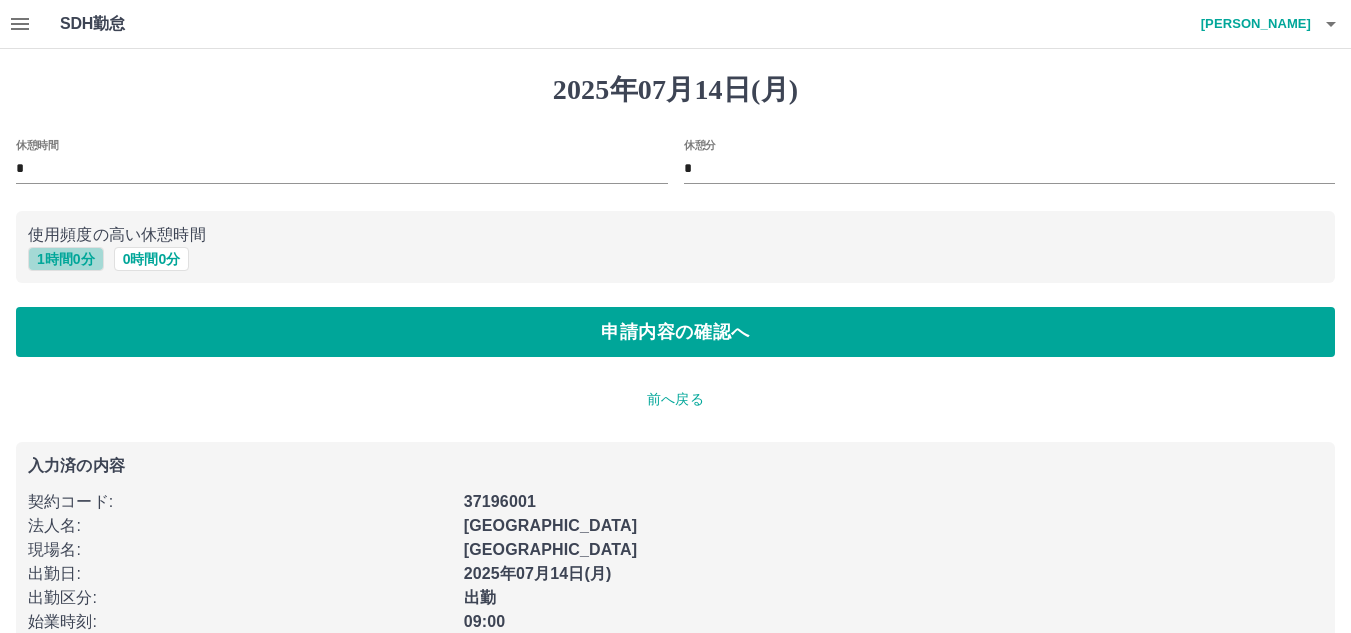 click on "1 時間 0 分" at bounding box center [66, 259] 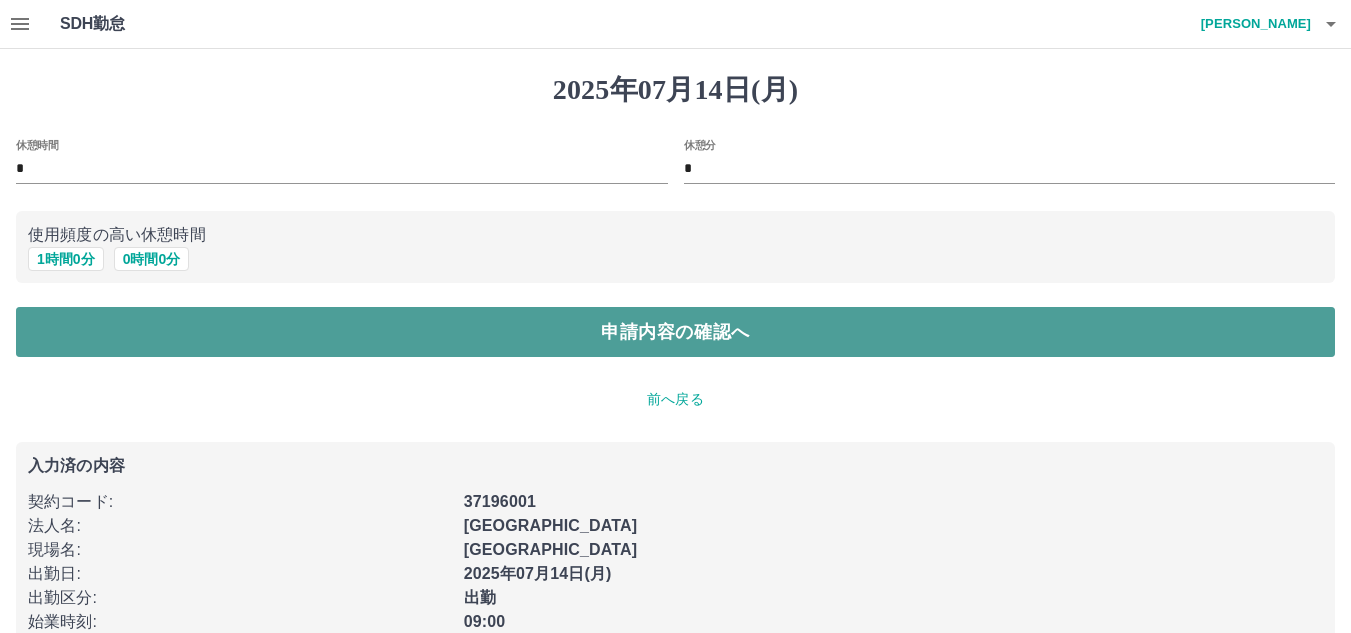 click on "申請内容の確認へ" at bounding box center [675, 332] 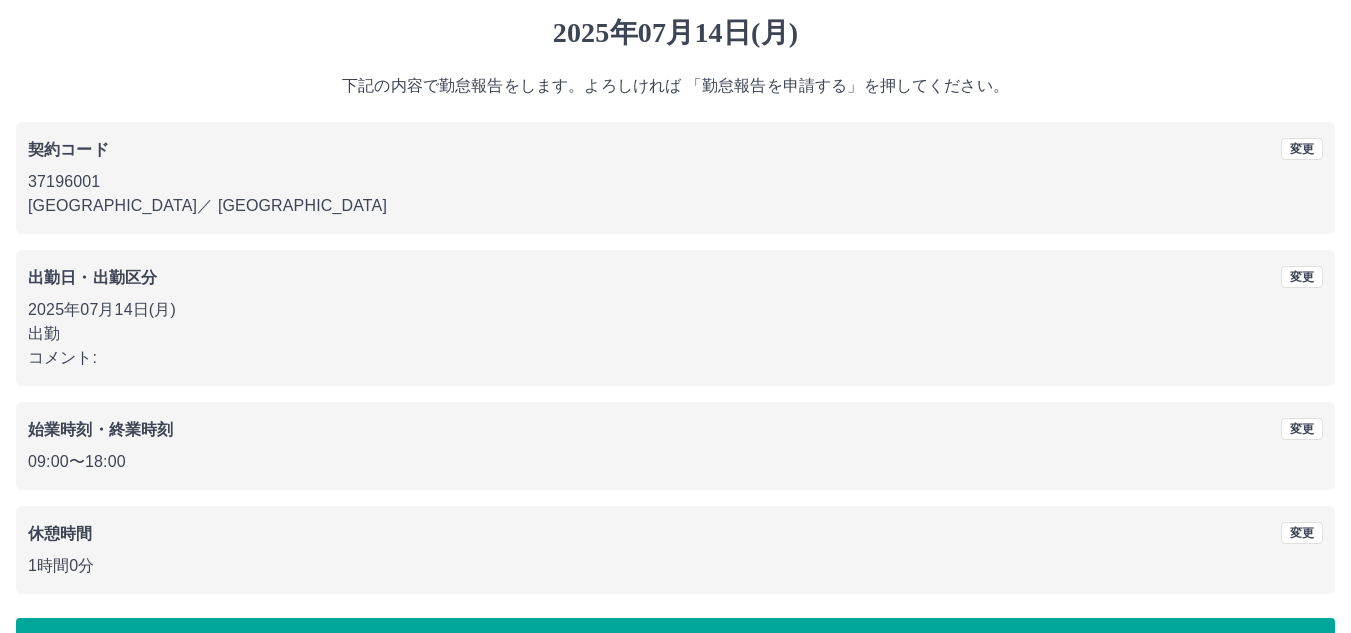 scroll, scrollTop: 116, scrollLeft: 0, axis: vertical 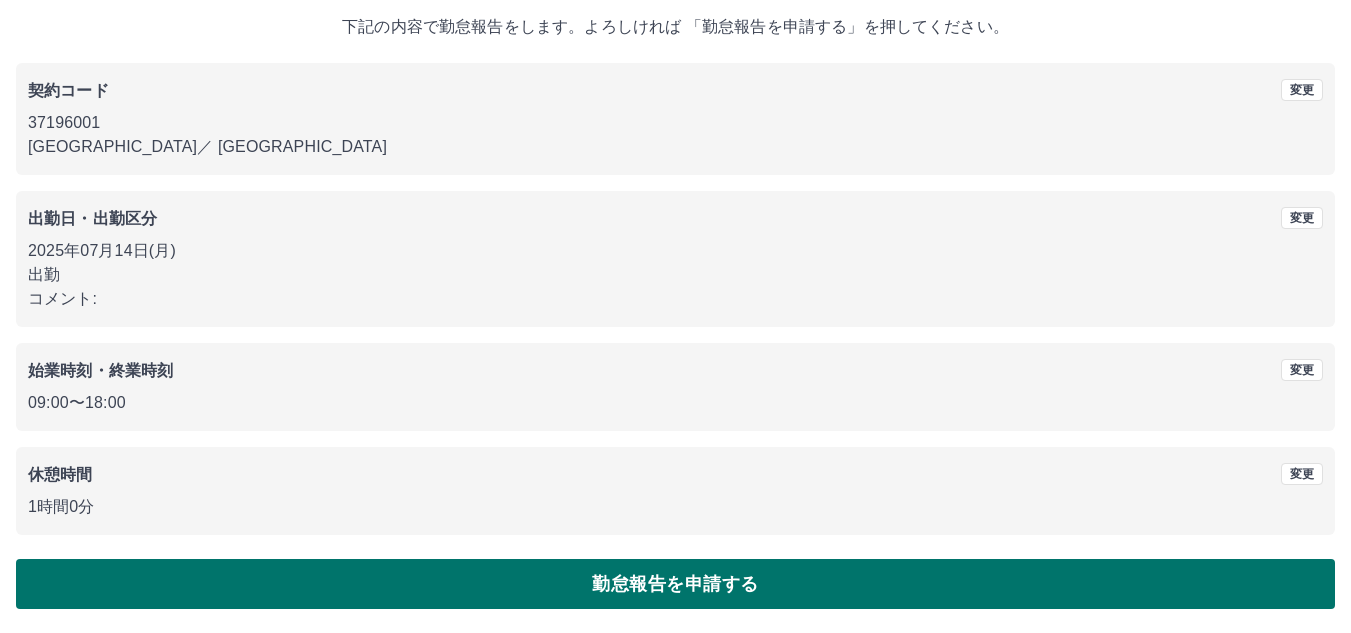 click on "勤怠報告を申請する" at bounding box center [675, 584] 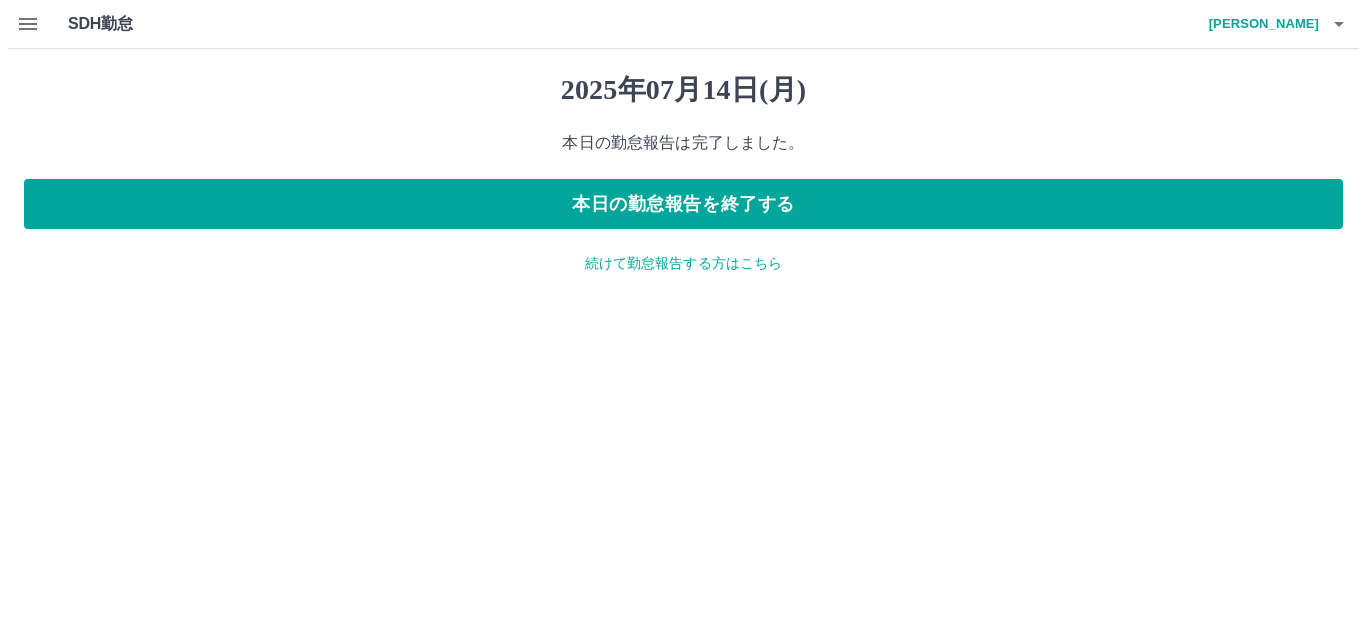 scroll, scrollTop: 0, scrollLeft: 0, axis: both 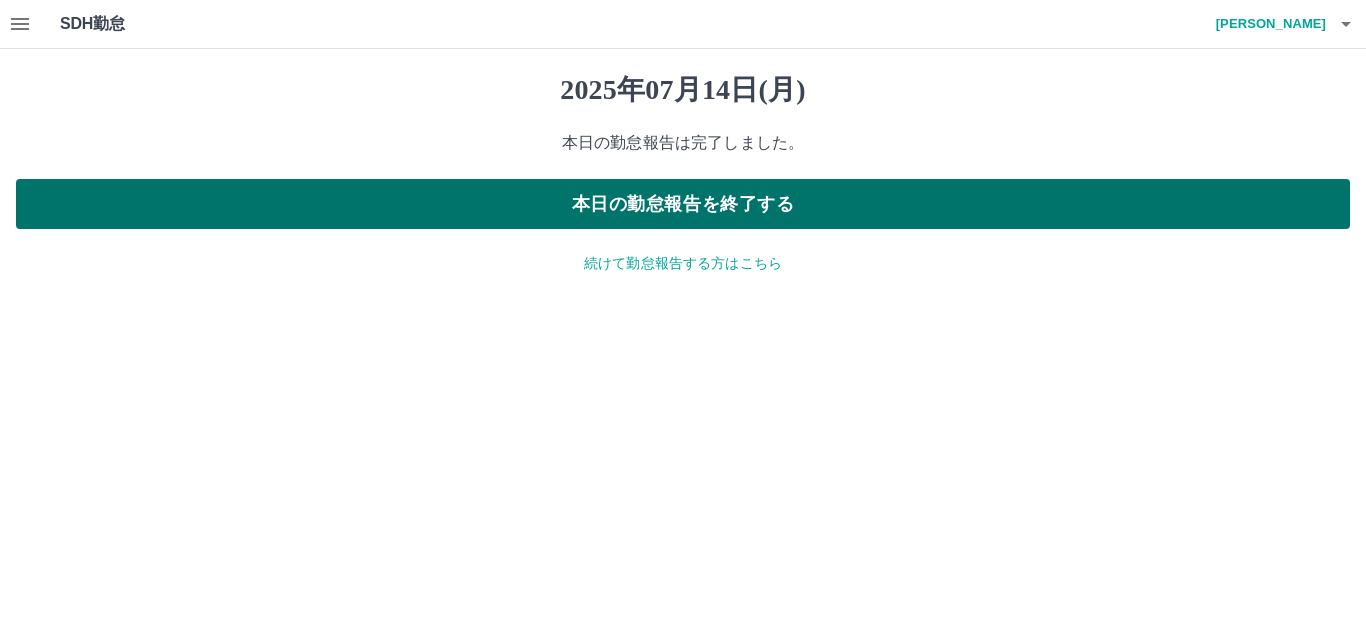 click on "本日の勤怠報告を終了する" at bounding box center (683, 204) 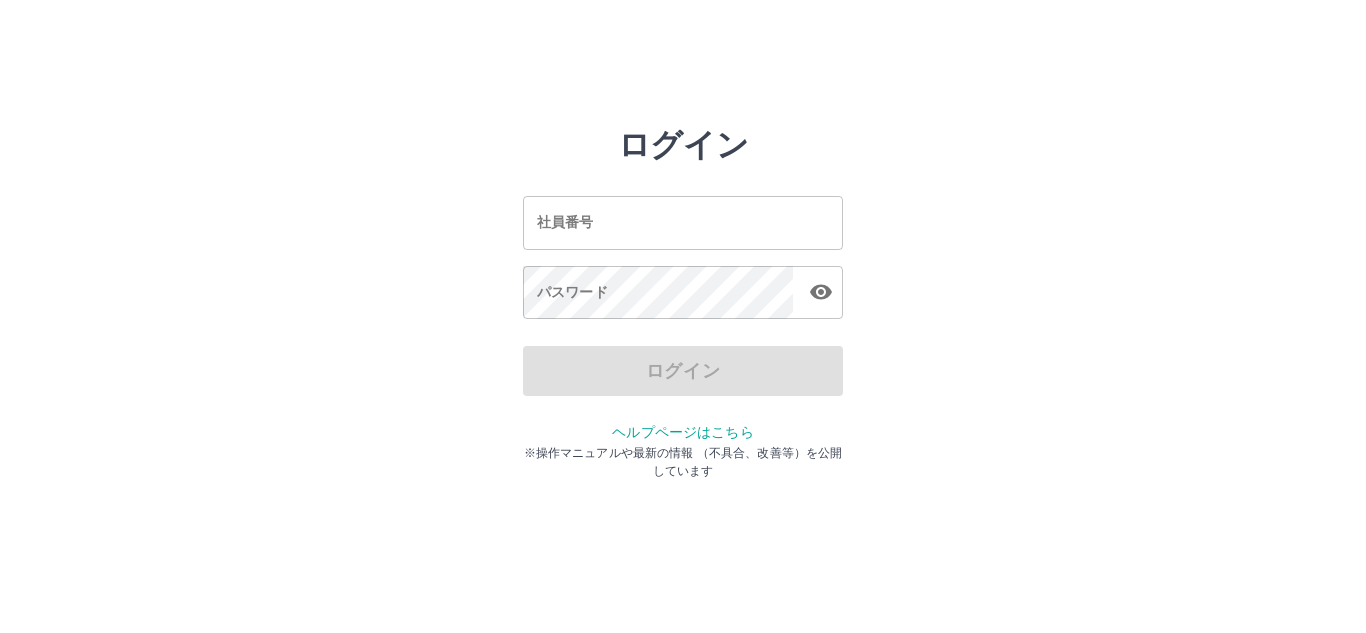 scroll, scrollTop: 0, scrollLeft: 0, axis: both 